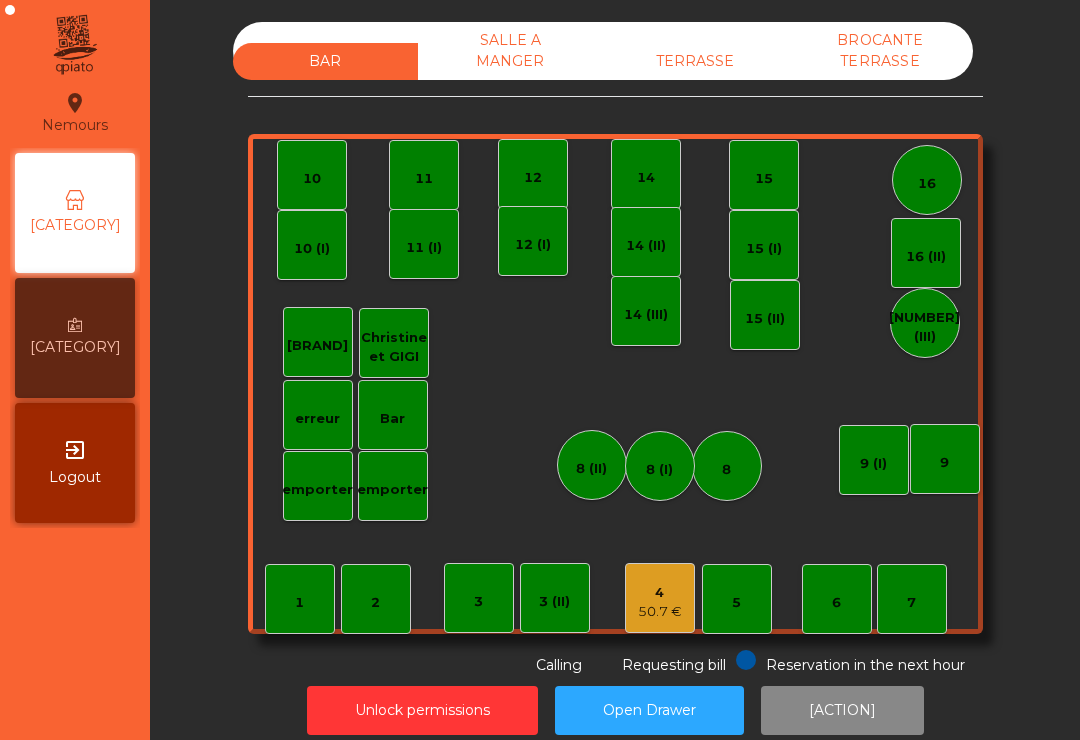 scroll, scrollTop: 0, scrollLeft: 0, axis: both 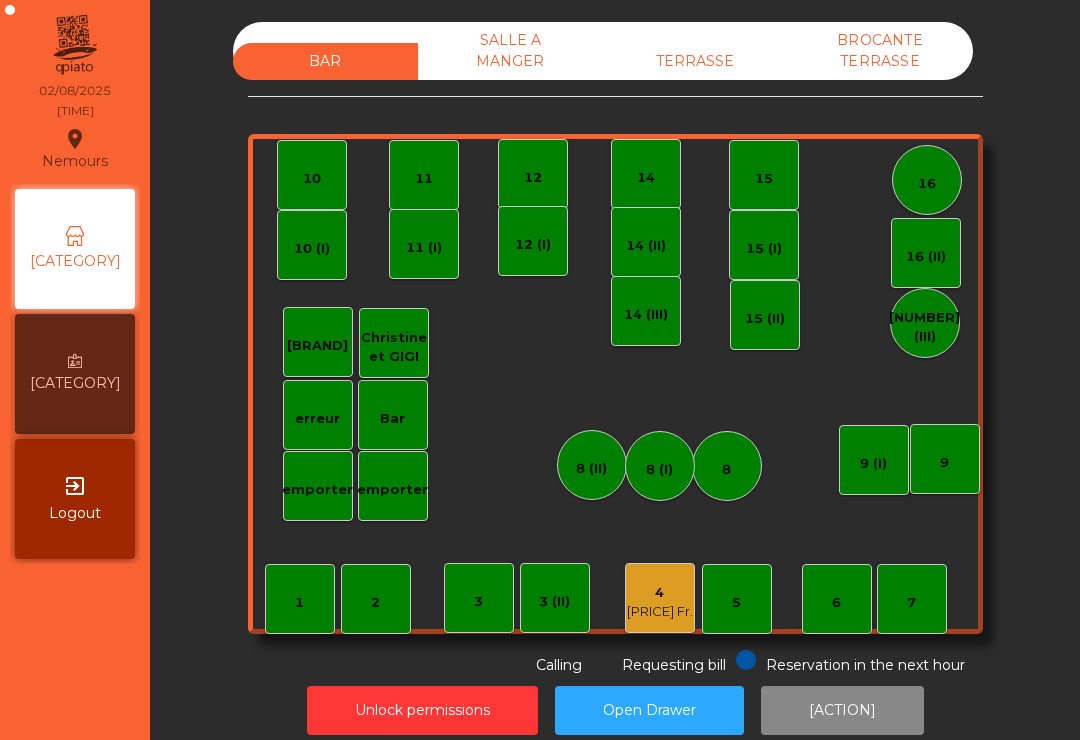 click on "7" 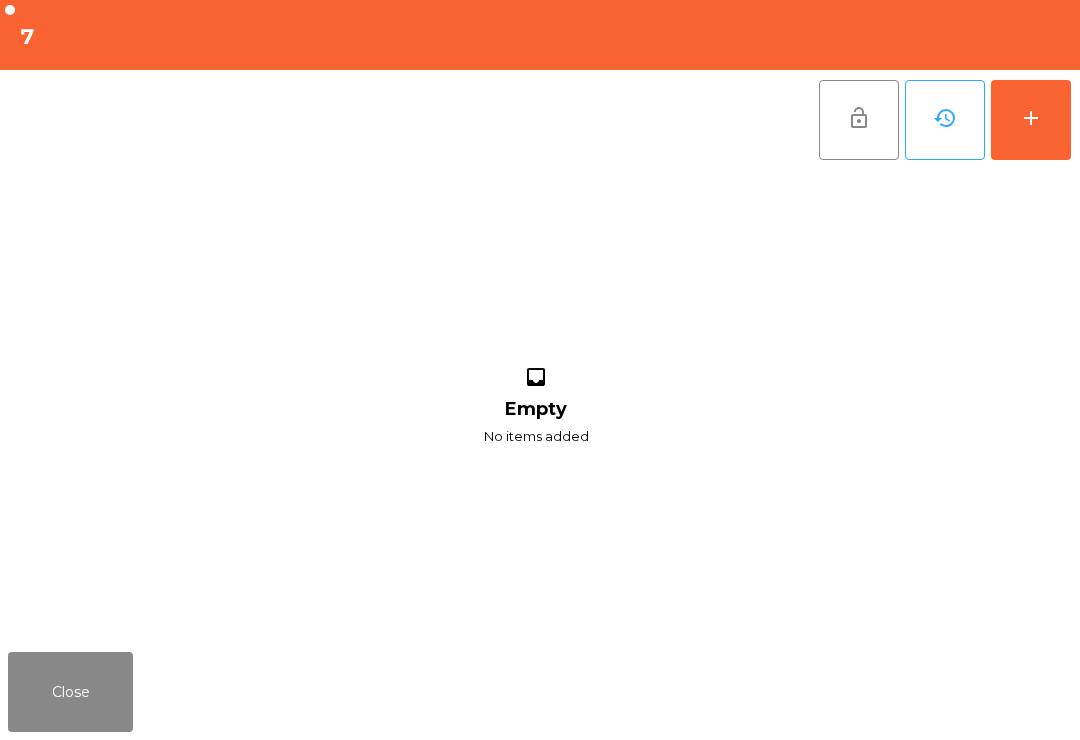 click on "add" 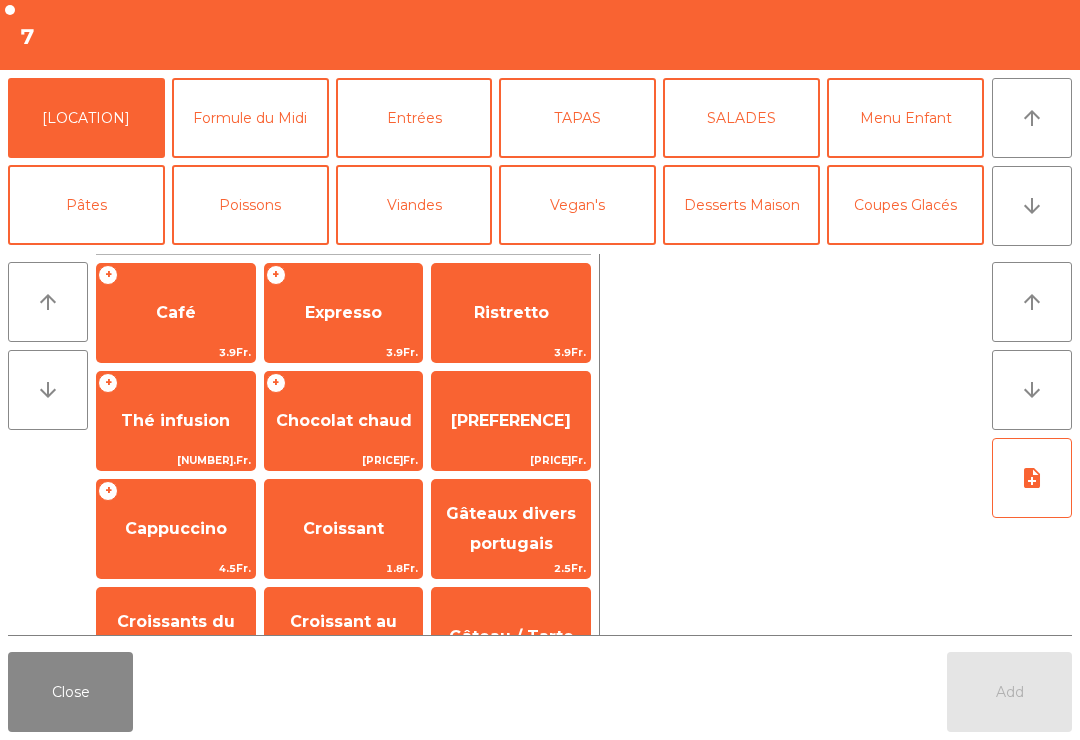 click on "Close" 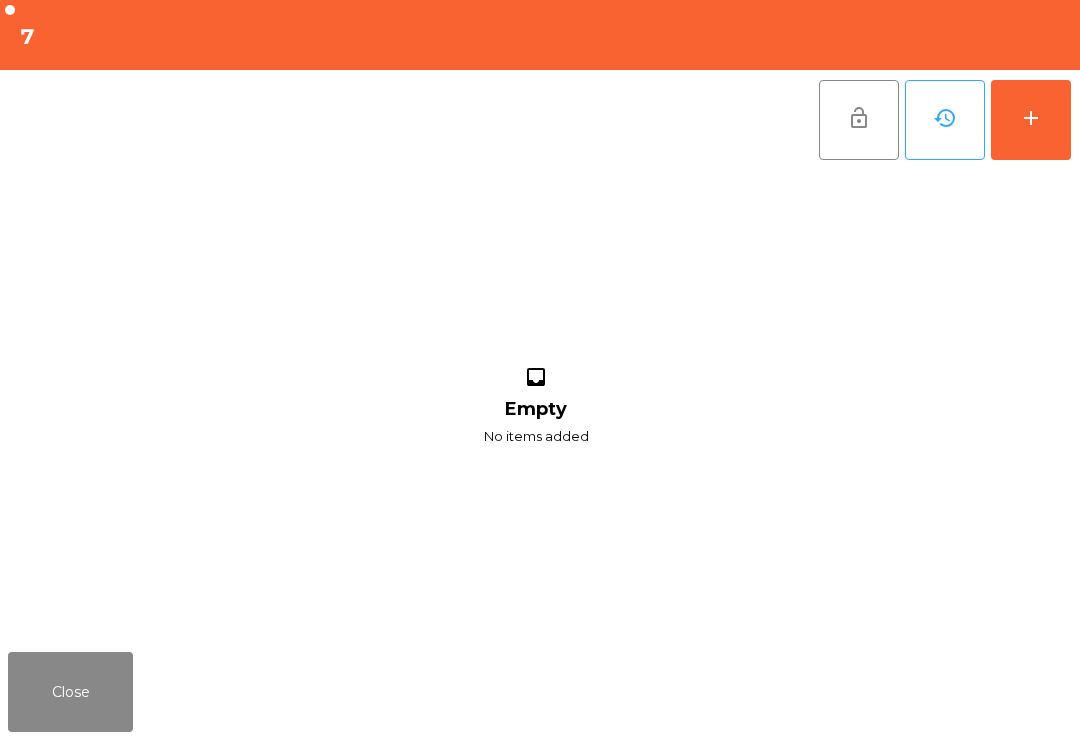 click on "Close" 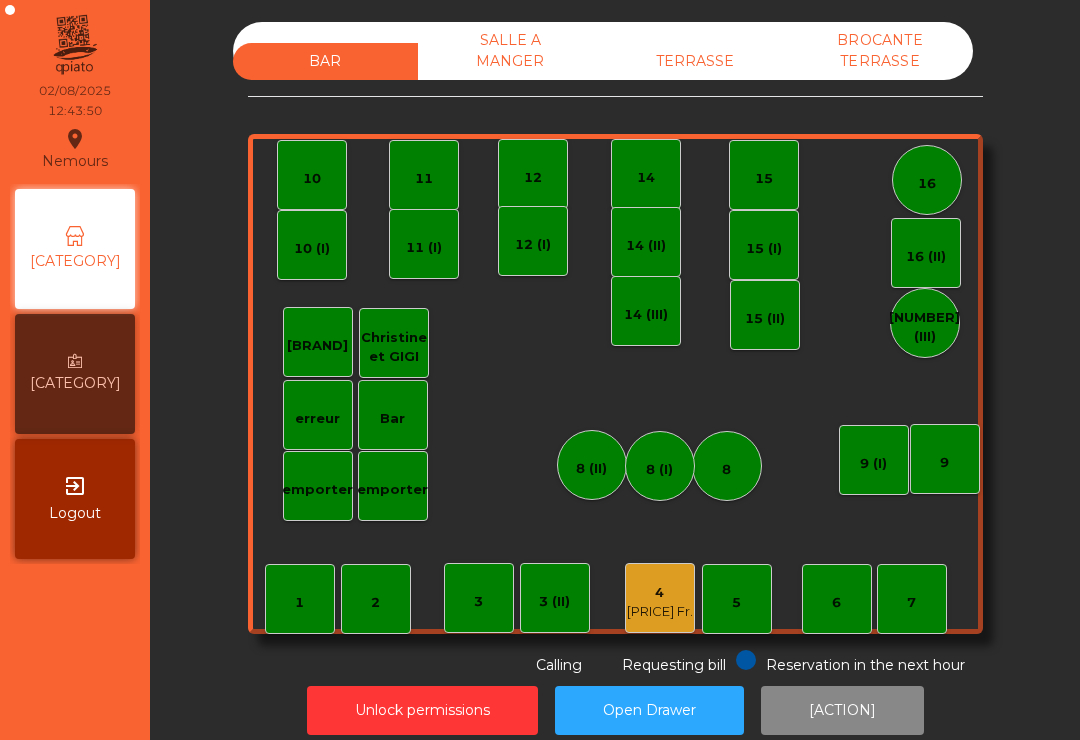 click on "12" 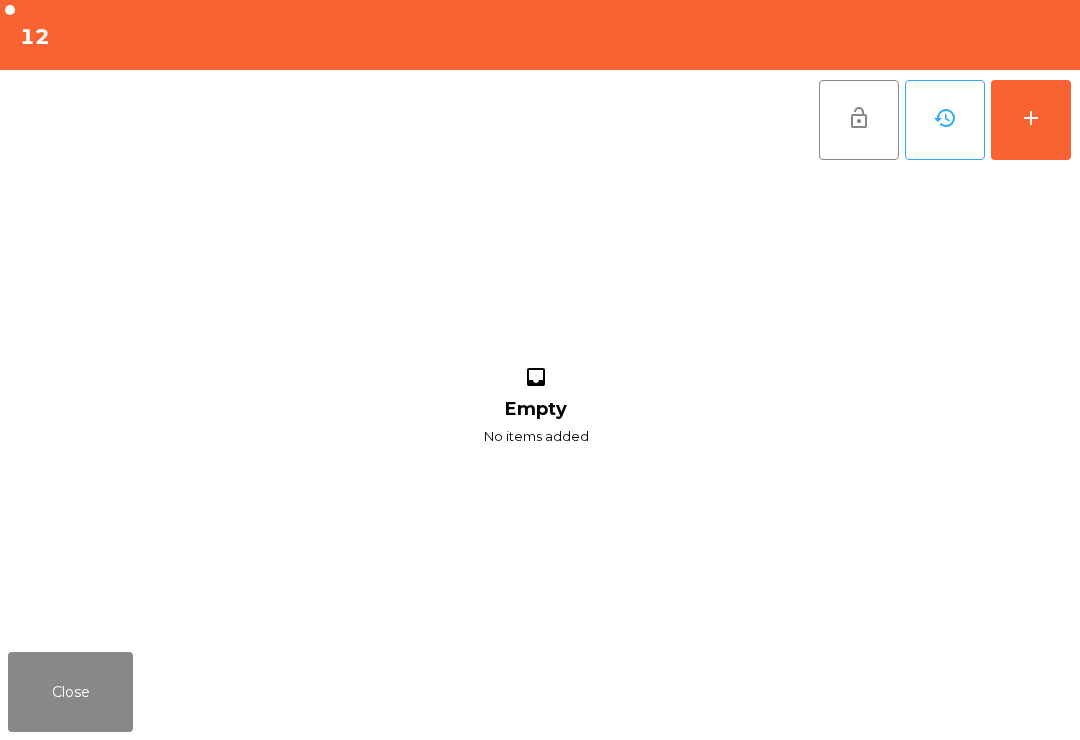 click on "add" 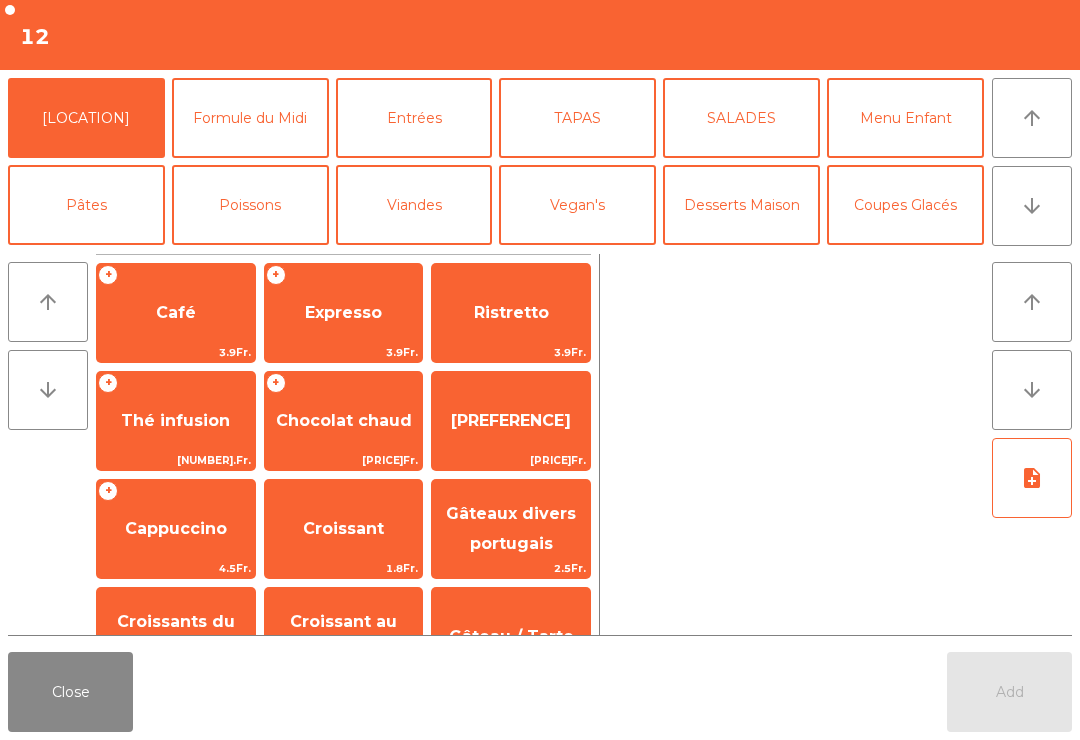 click on "arrow_downward" 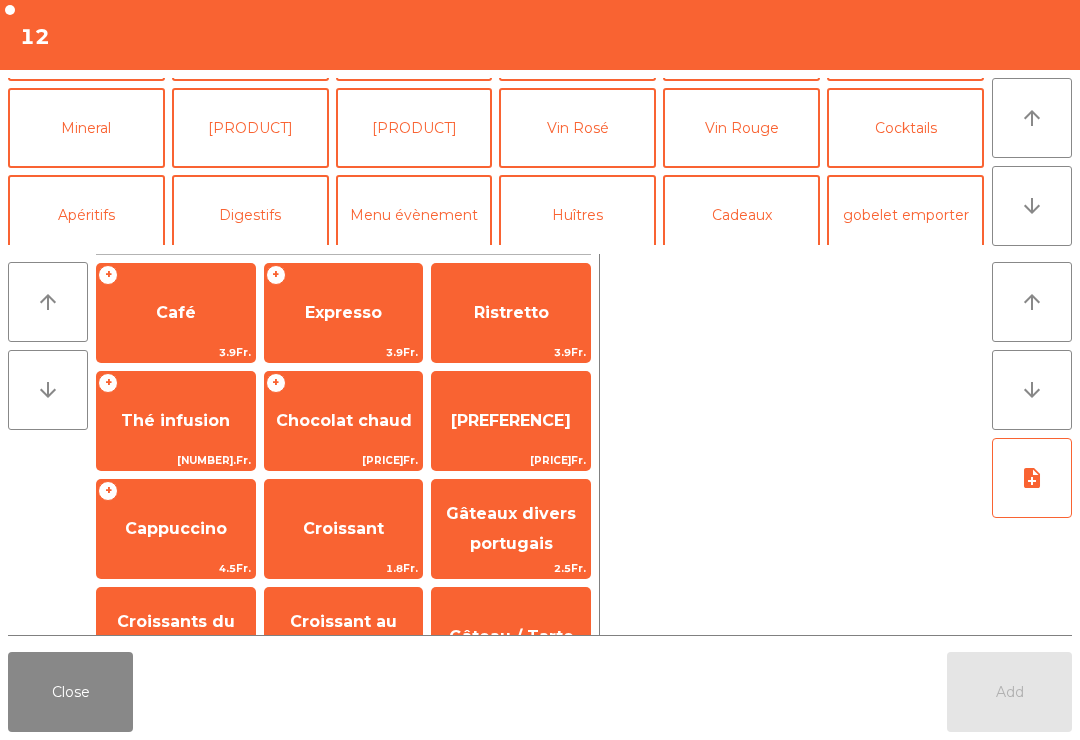 scroll, scrollTop: 174, scrollLeft: 0, axis: vertical 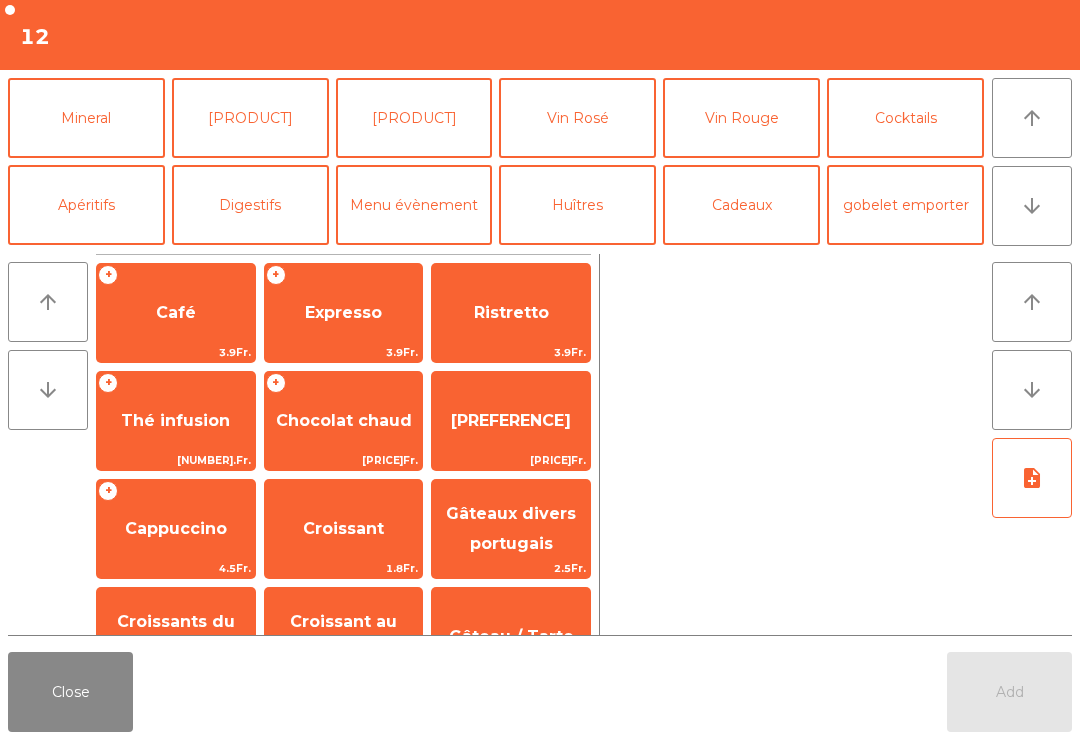 click on "Mineral" 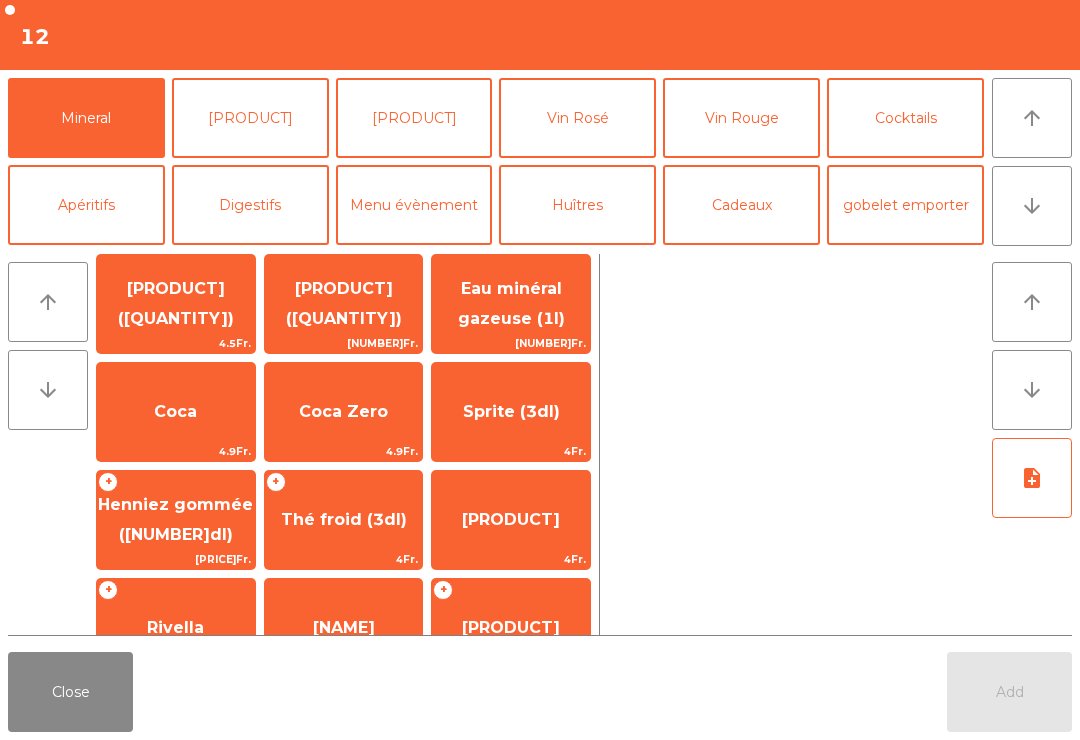 scroll, scrollTop: 228, scrollLeft: 0, axis: vertical 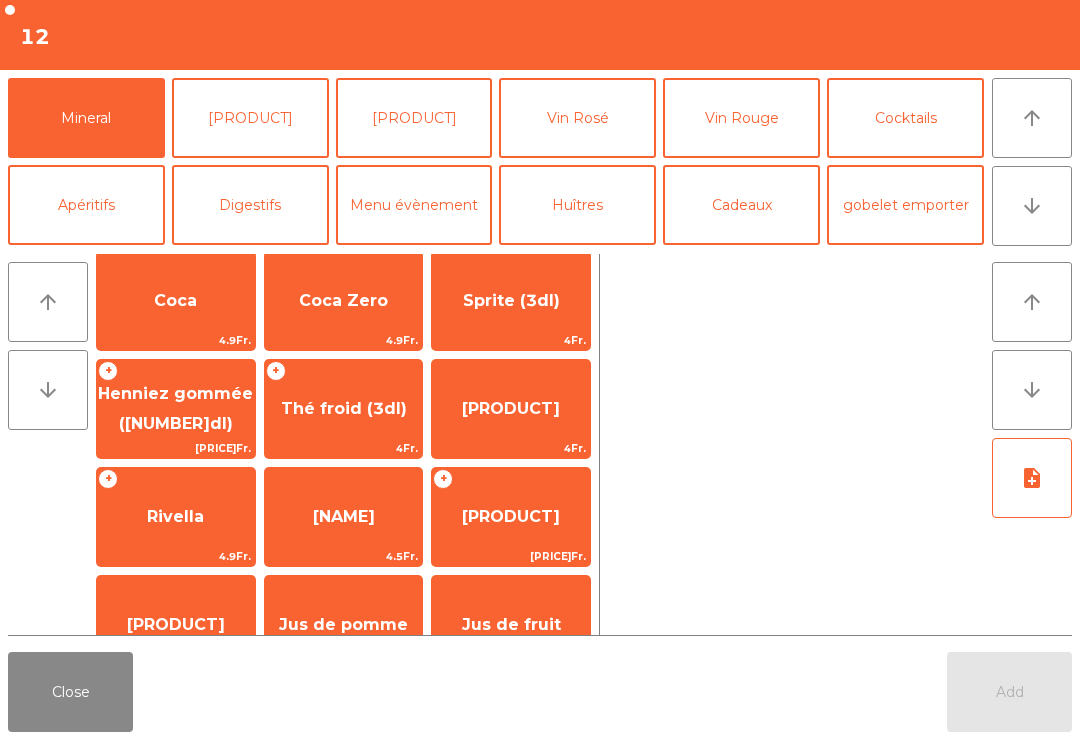 click on "Henniez gommée ([NUMBER]dl)" 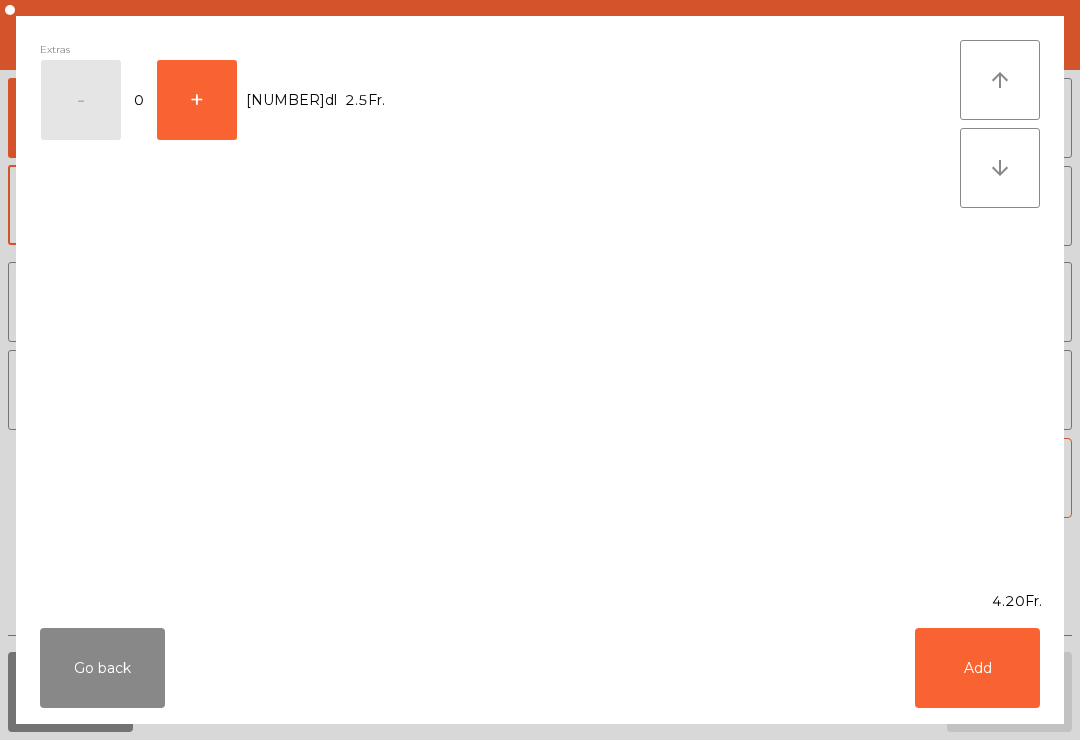 click on "Add" 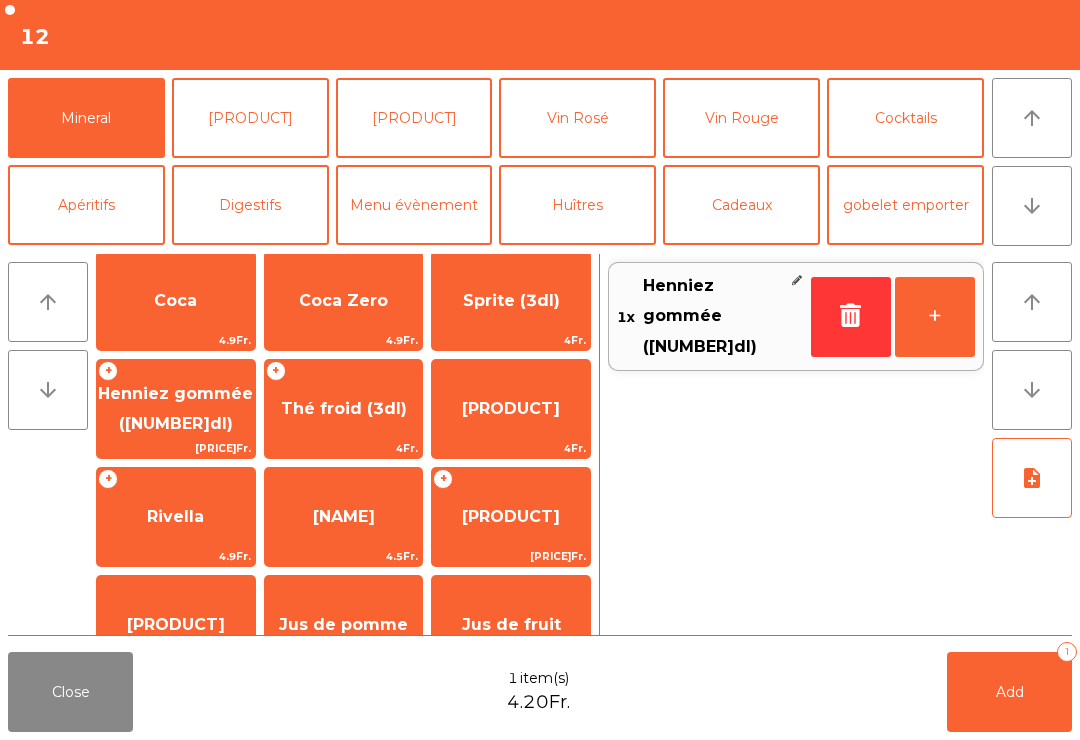 click on "[PRODUCT]" 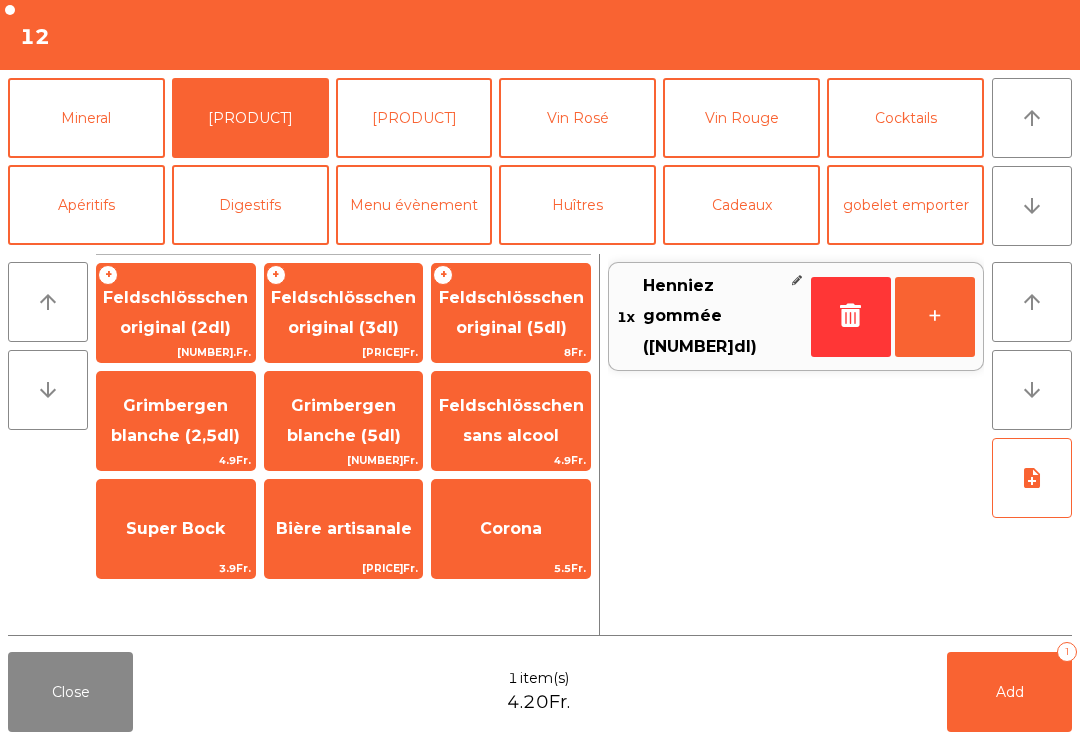 scroll, scrollTop: 0, scrollLeft: 0, axis: both 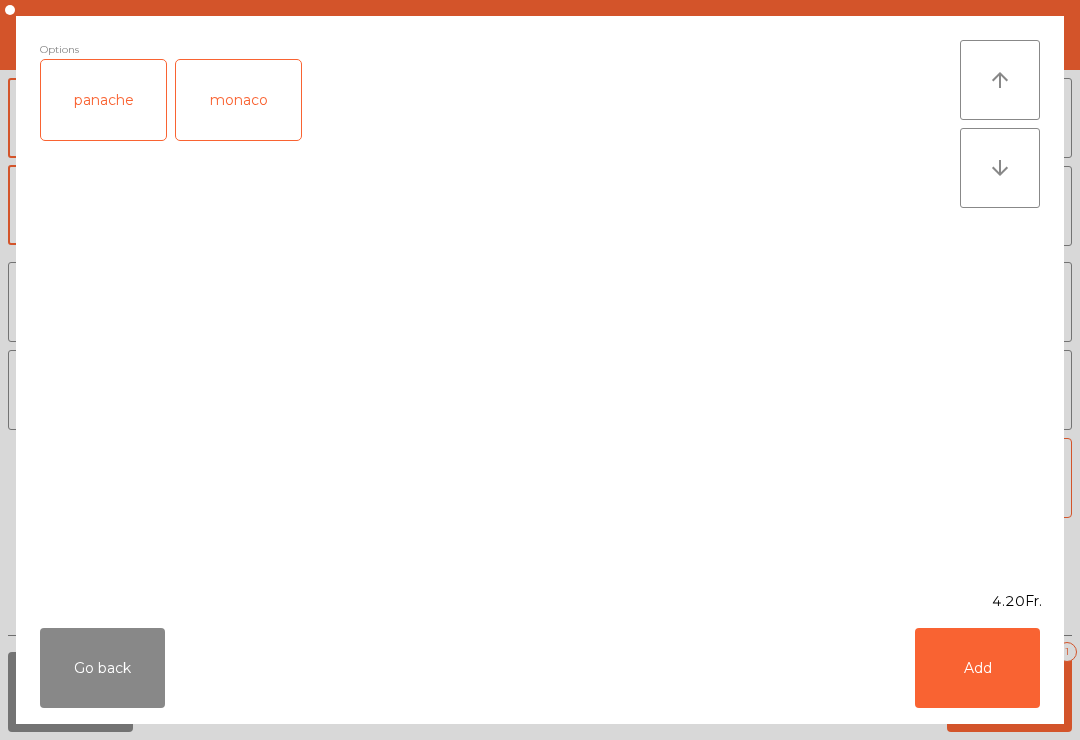 click on "Options panache monaco arrow_upward arrow_downward [NUMBER]Fr.
Go back Add" 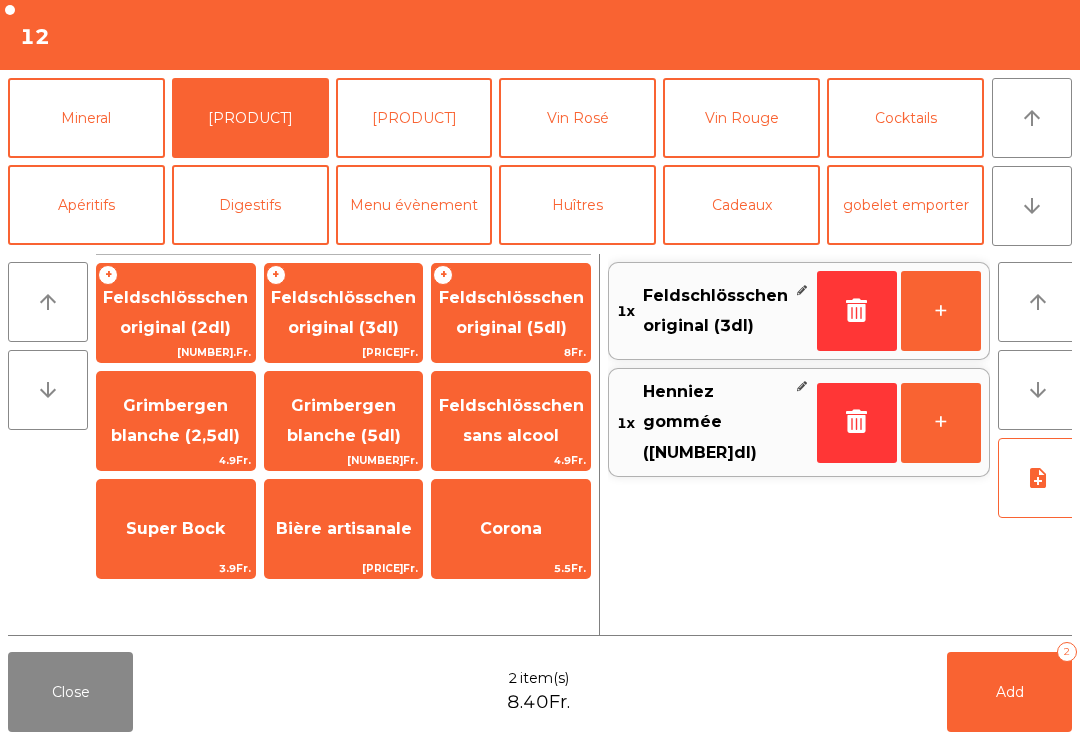 click on "Add" 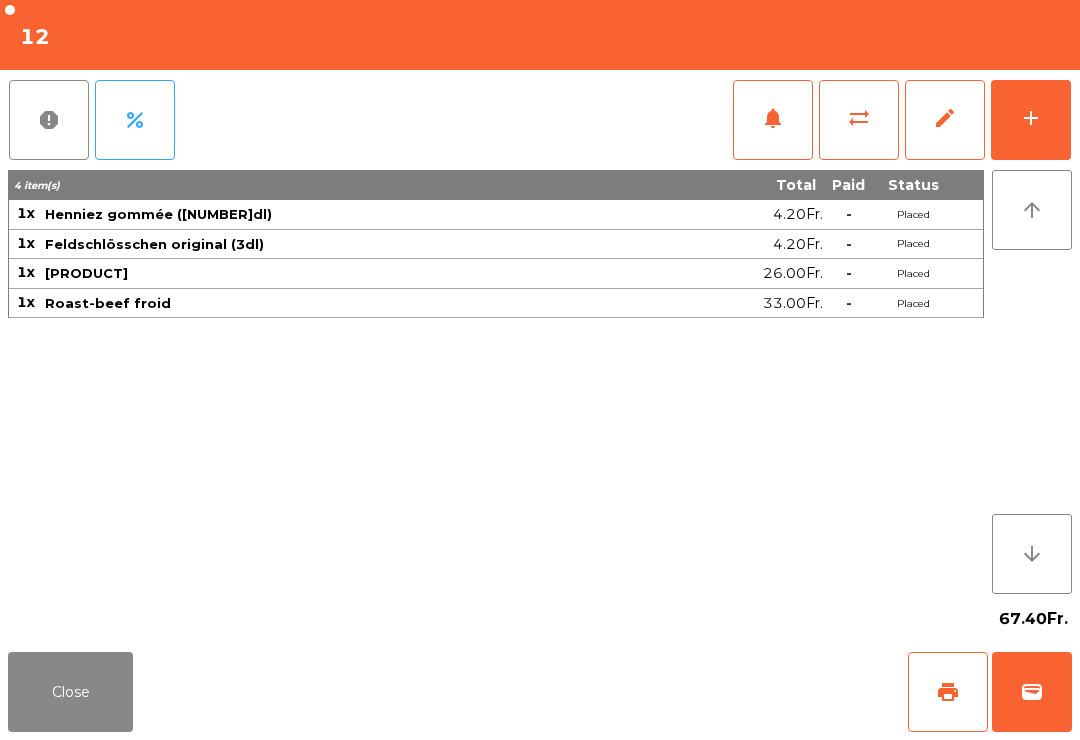 click on "Close" 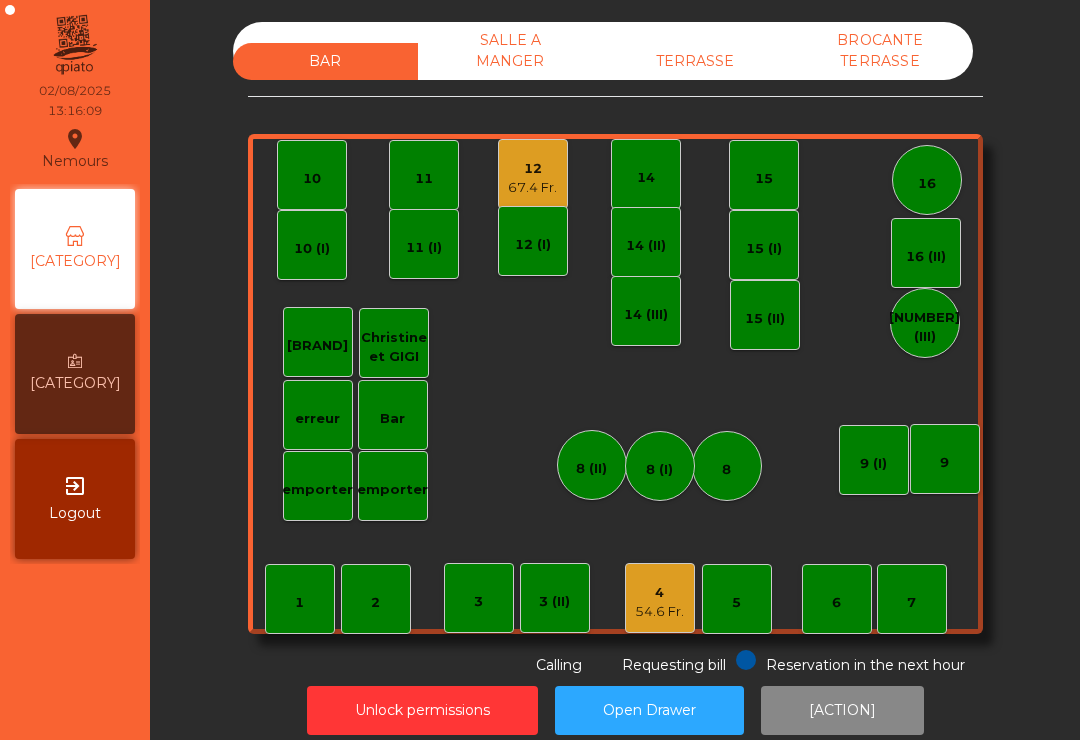 click on "7" 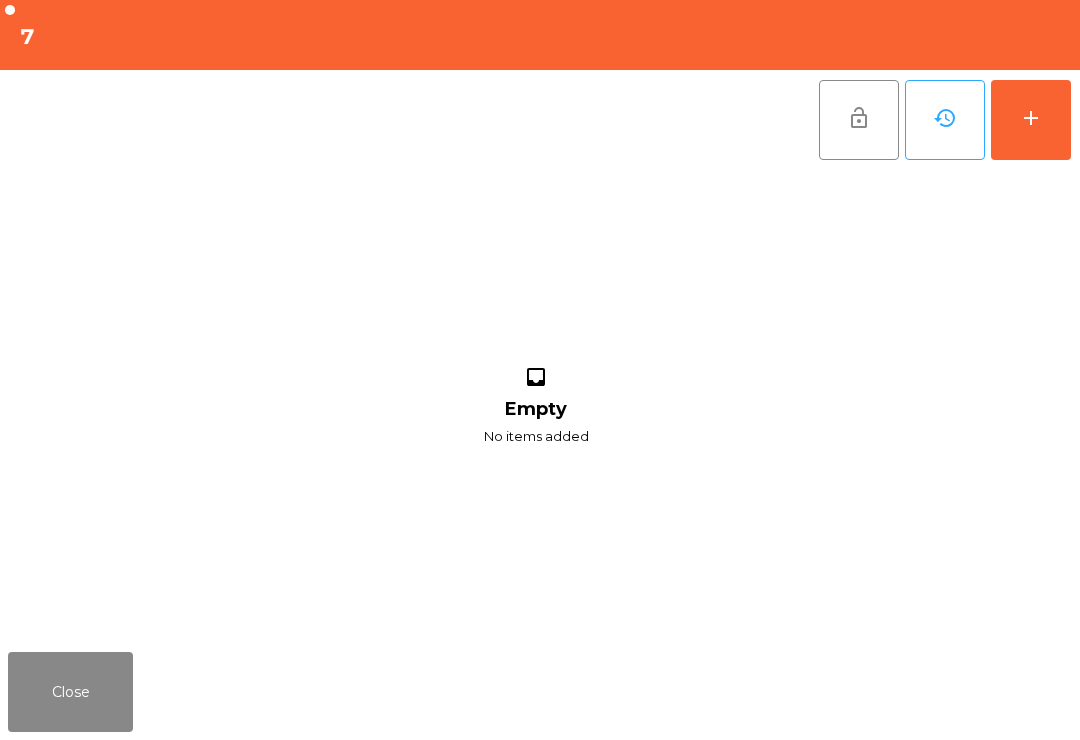 click on "add" 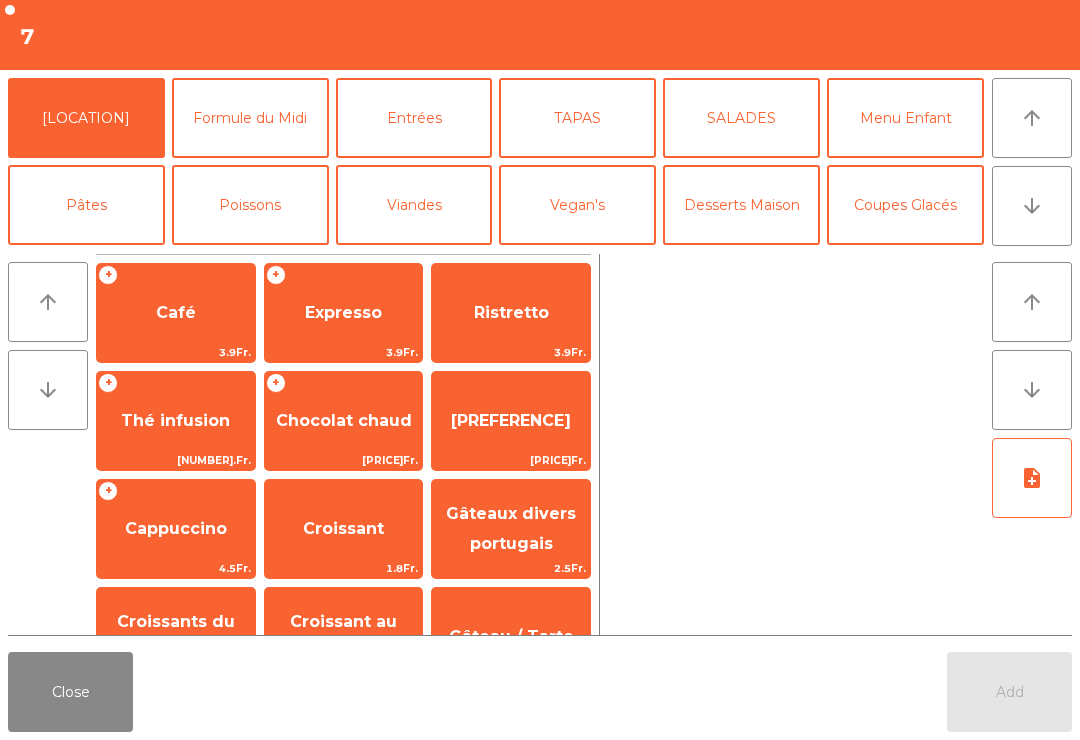 click on "Mineral" 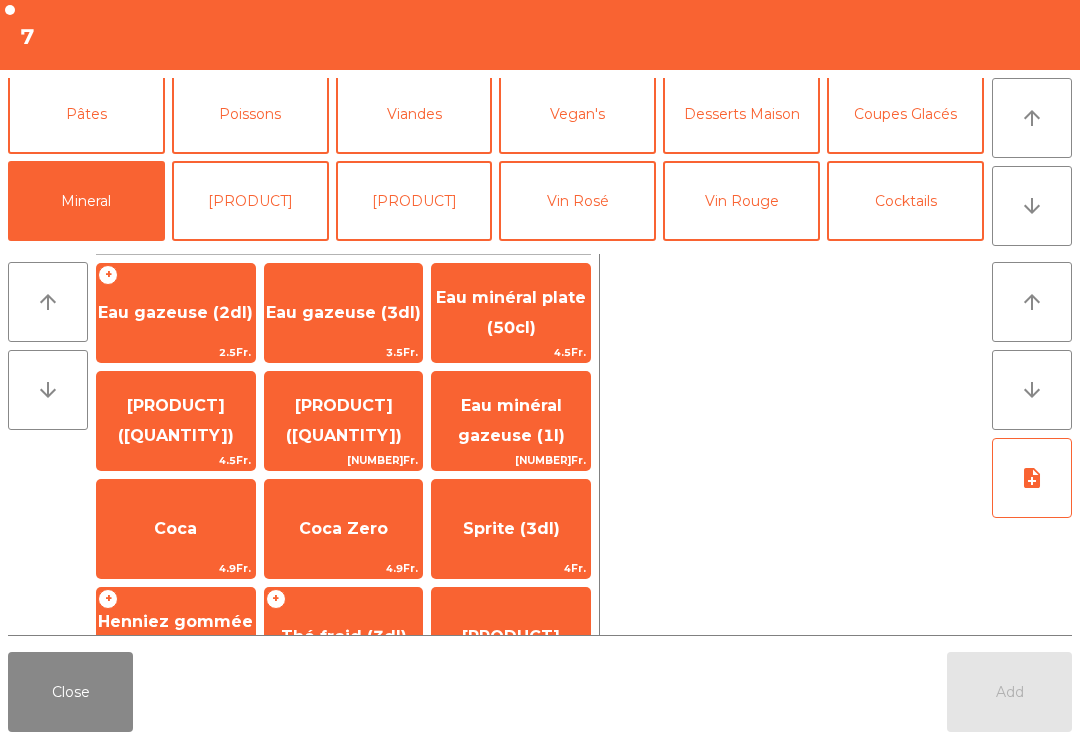 click on "+   Rivella   4.9Fr." 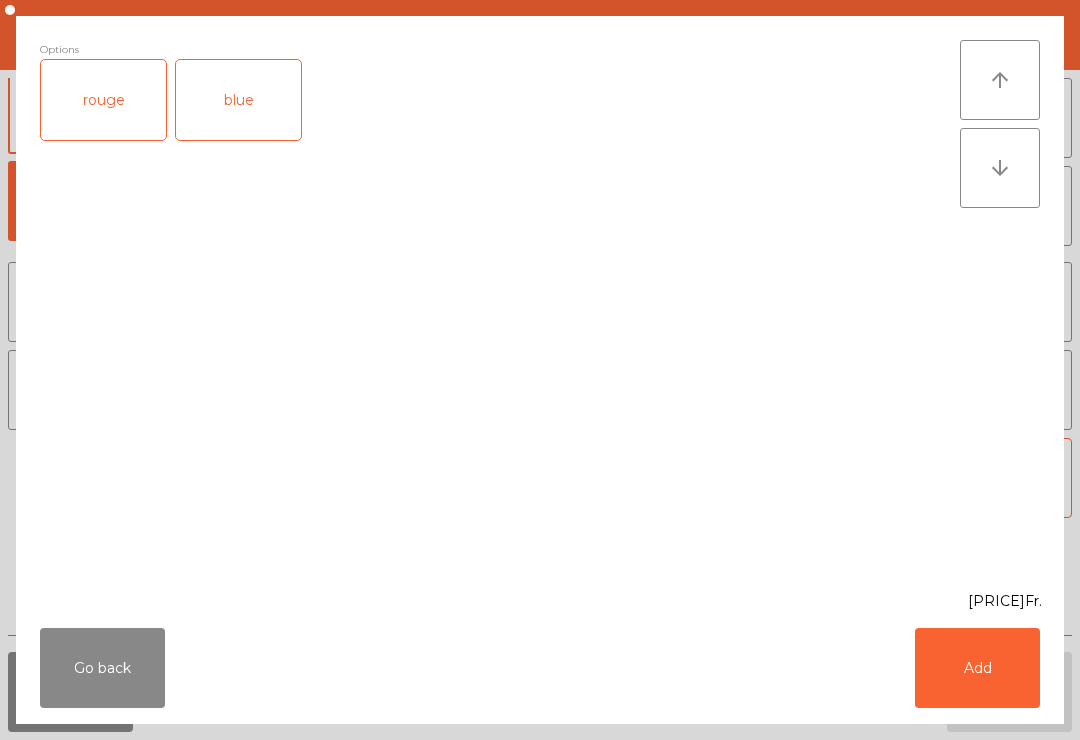 scroll, scrollTop: 198, scrollLeft: 0, axis: vertical 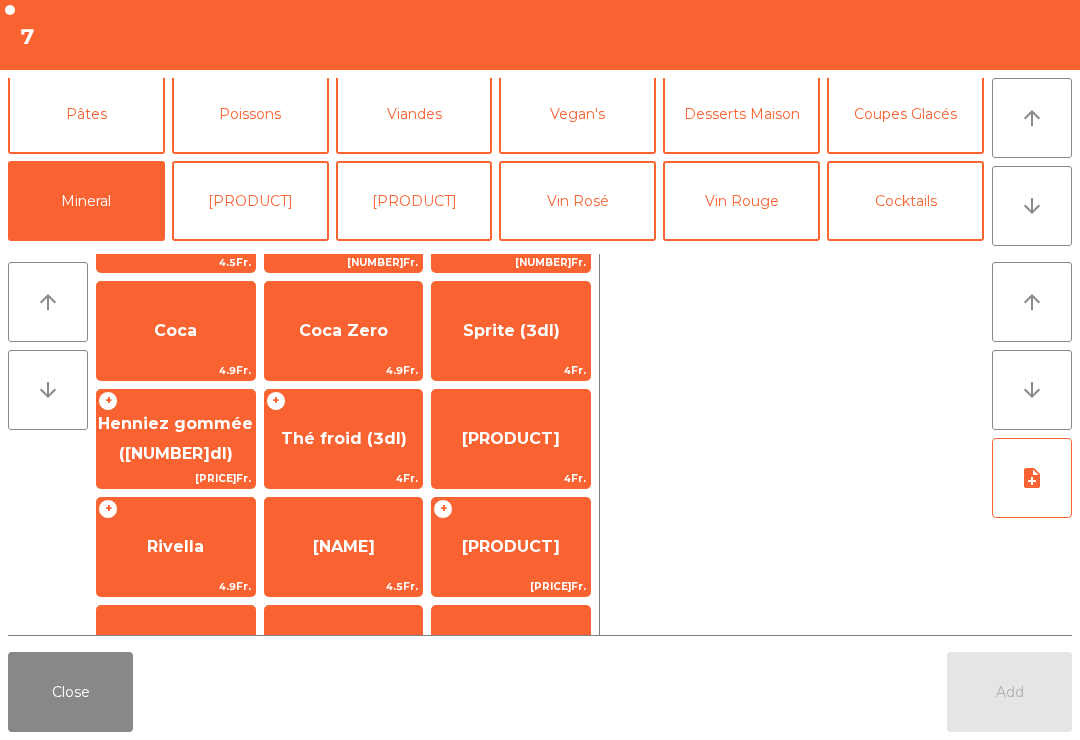 click on "Henniez gommée ([NUMBER]dl)" 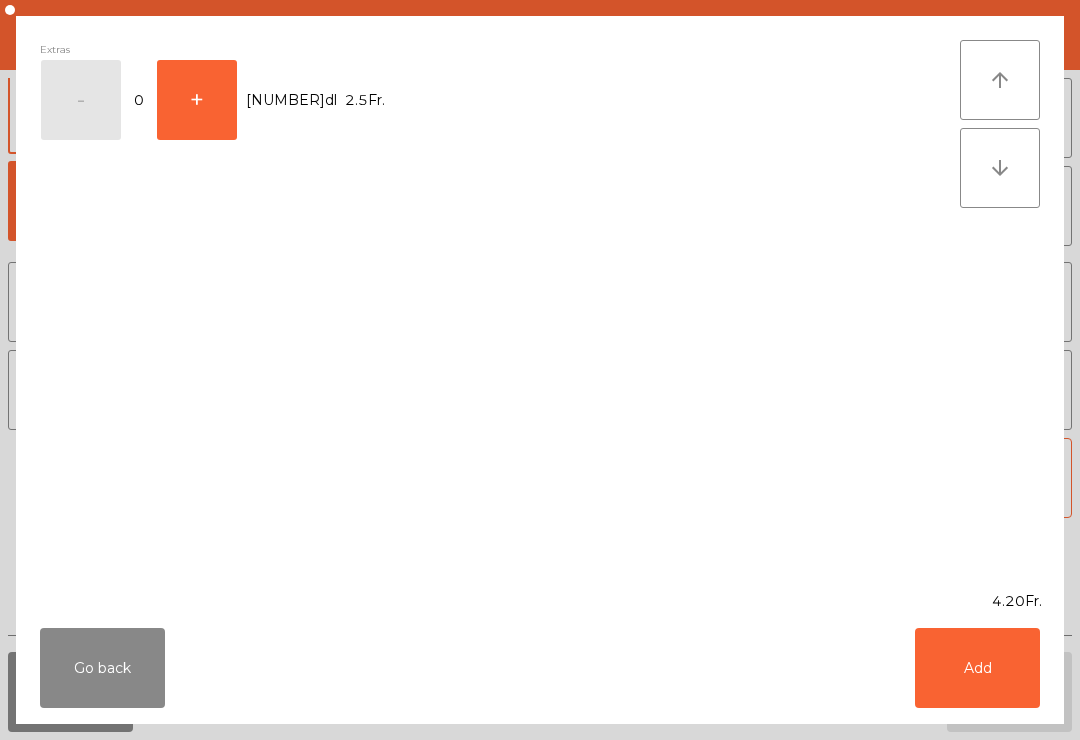 click on "+" 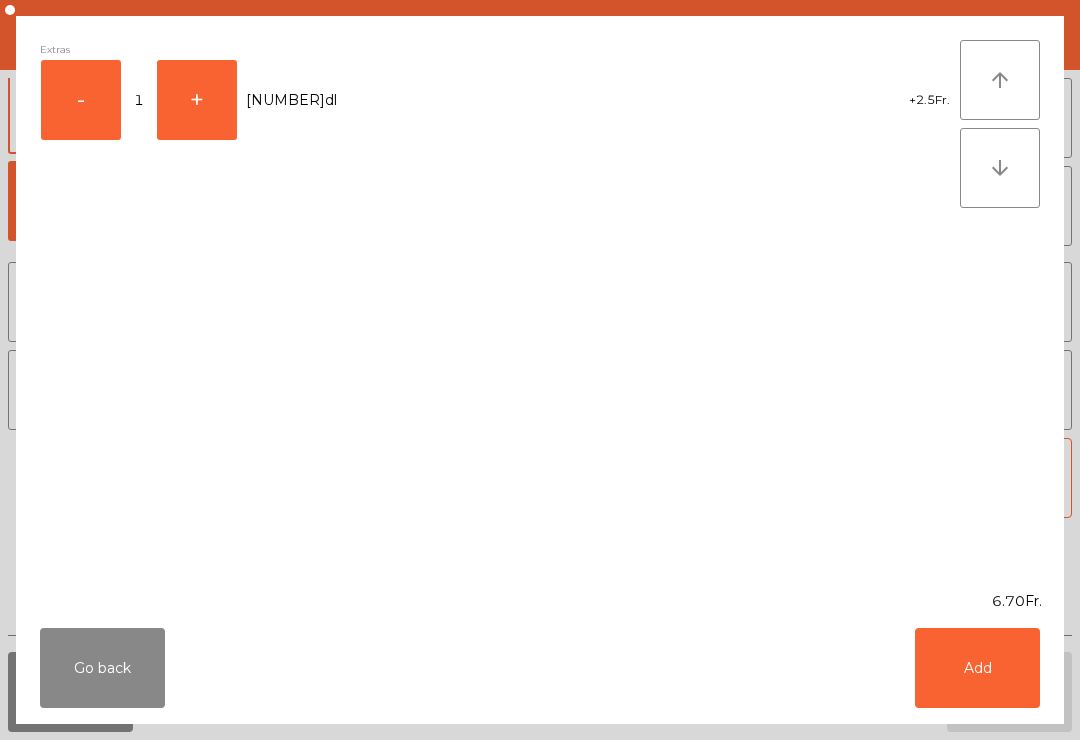 click on "Add" 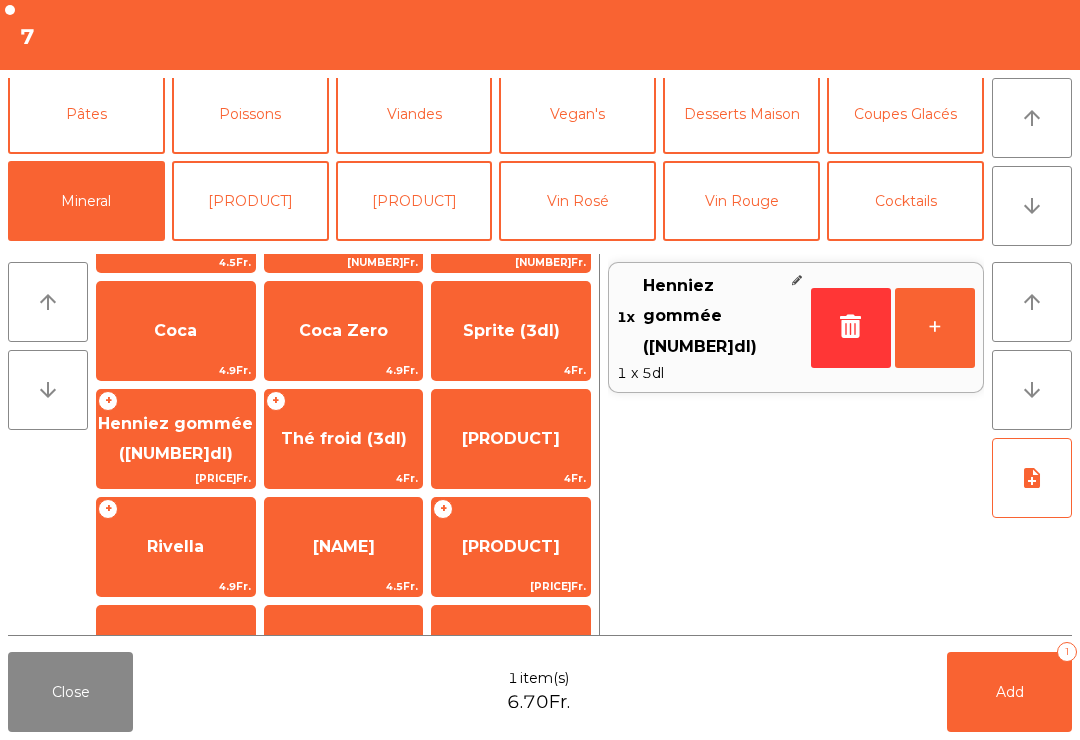 click on "+" 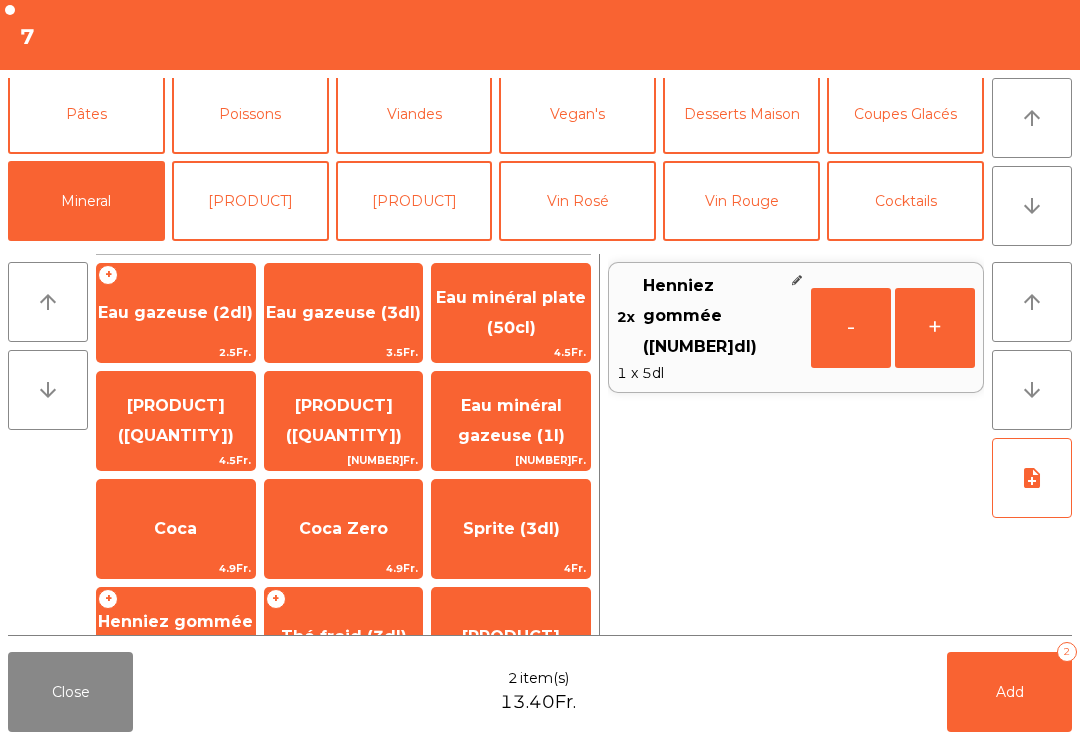scroll, scrollTop: 0, scrollLeft: 0, axis: both 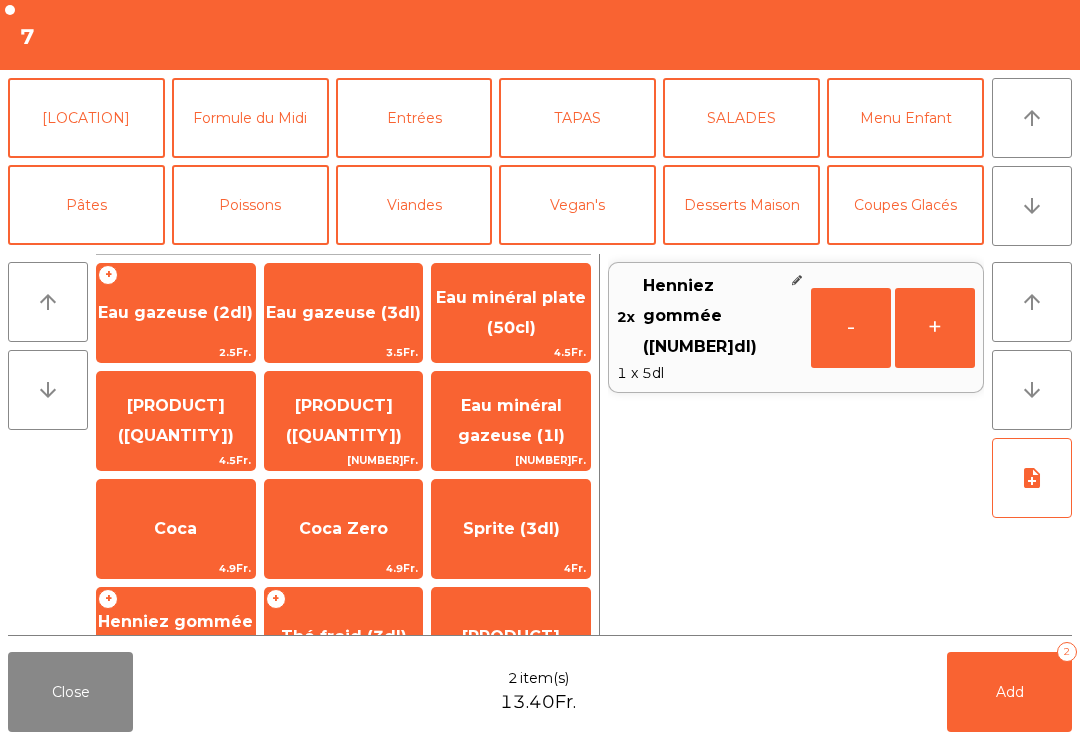 click on "[LOCATION]" 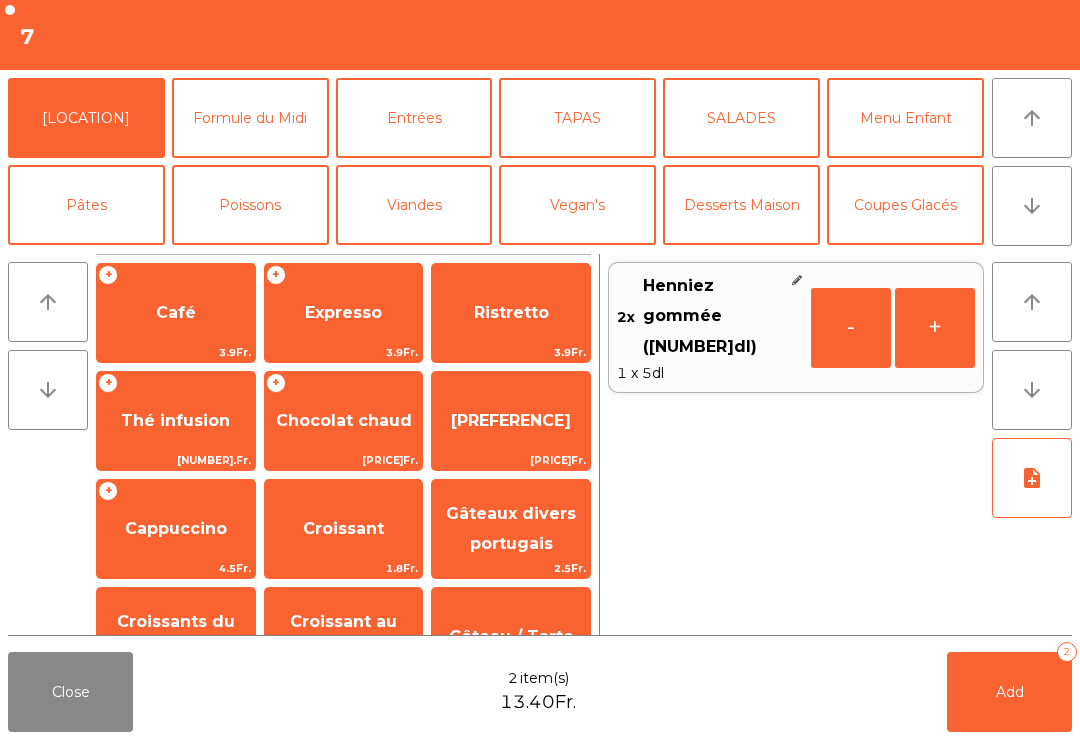 scroll, scrollTop: 0, scrollLeft: 0, axis: both 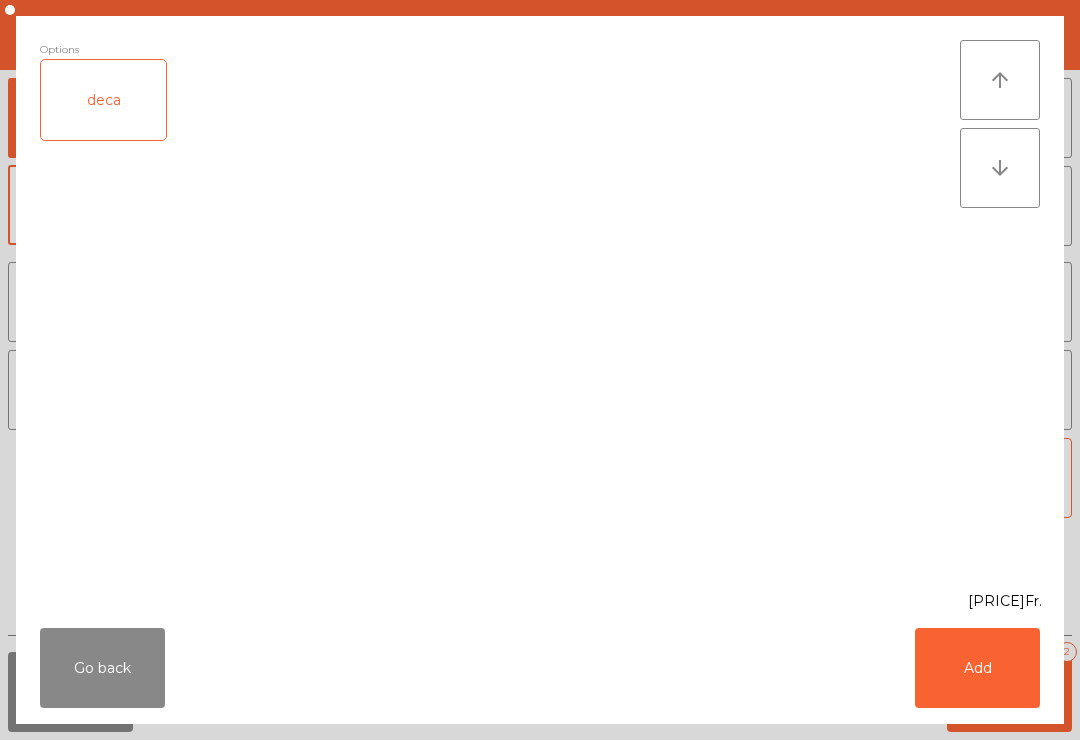 click on "Add" 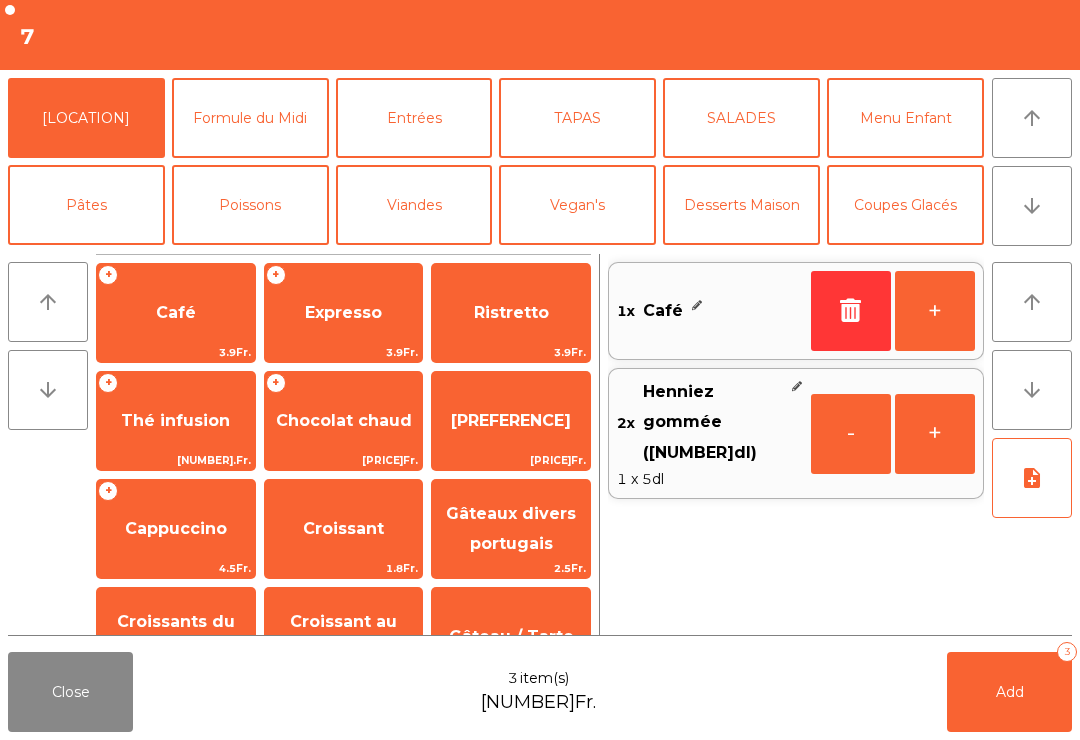 click on "Add   3" 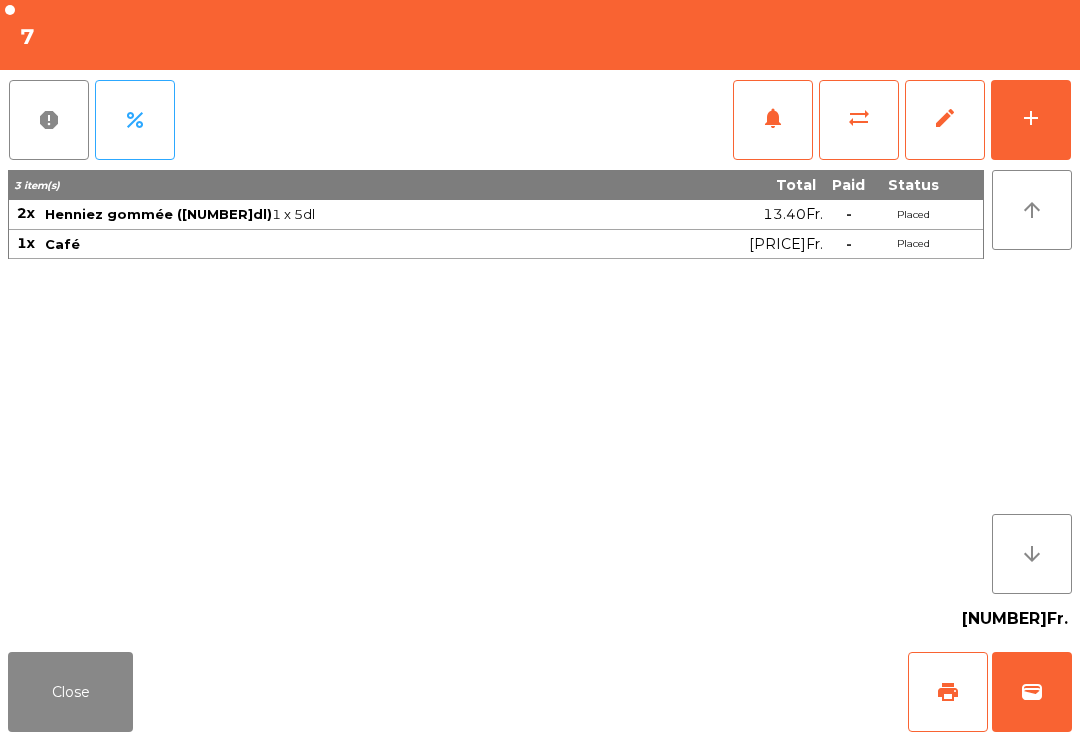 click on "Close" 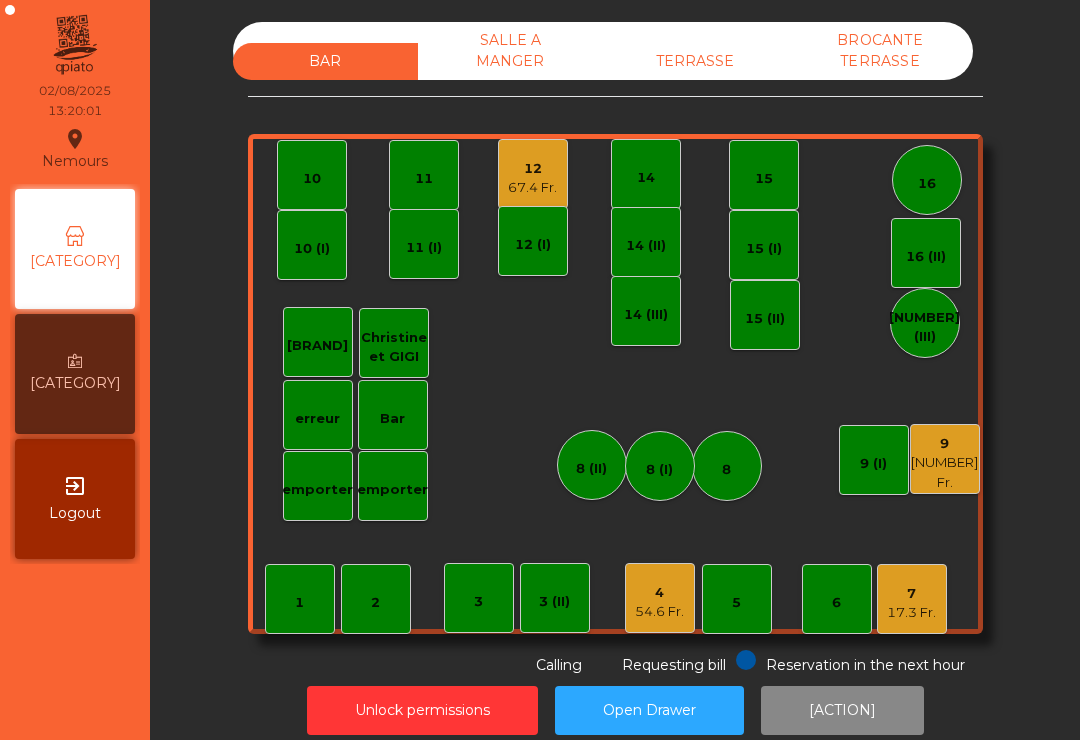 click on "9" 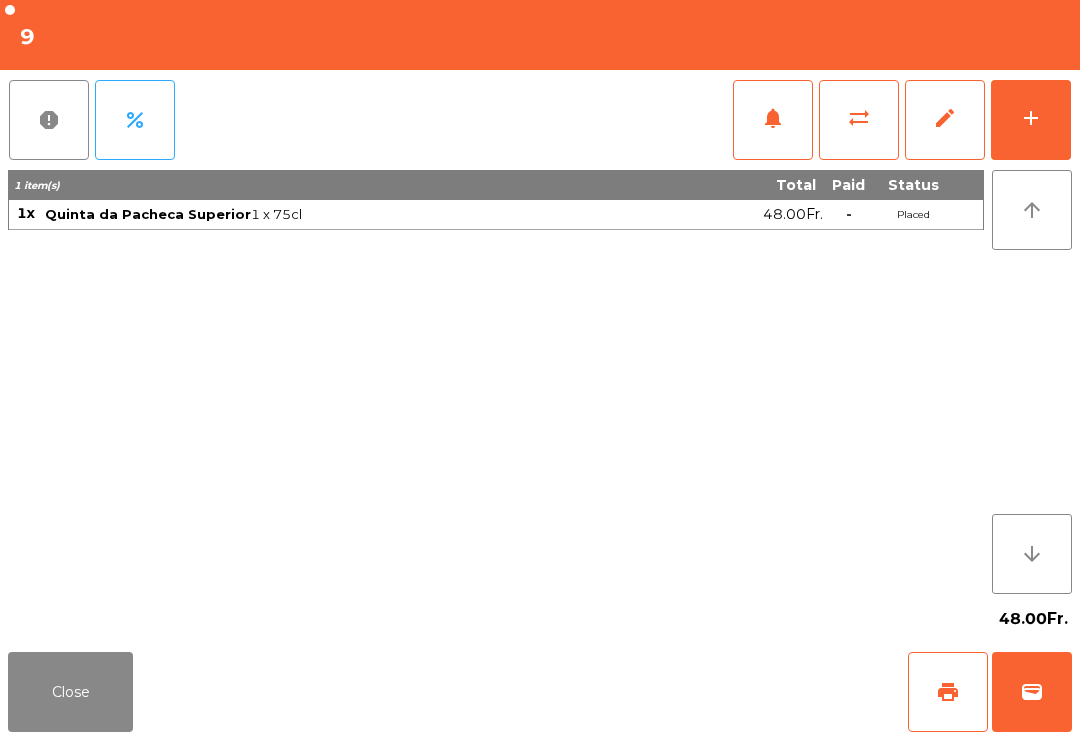 click on "add" 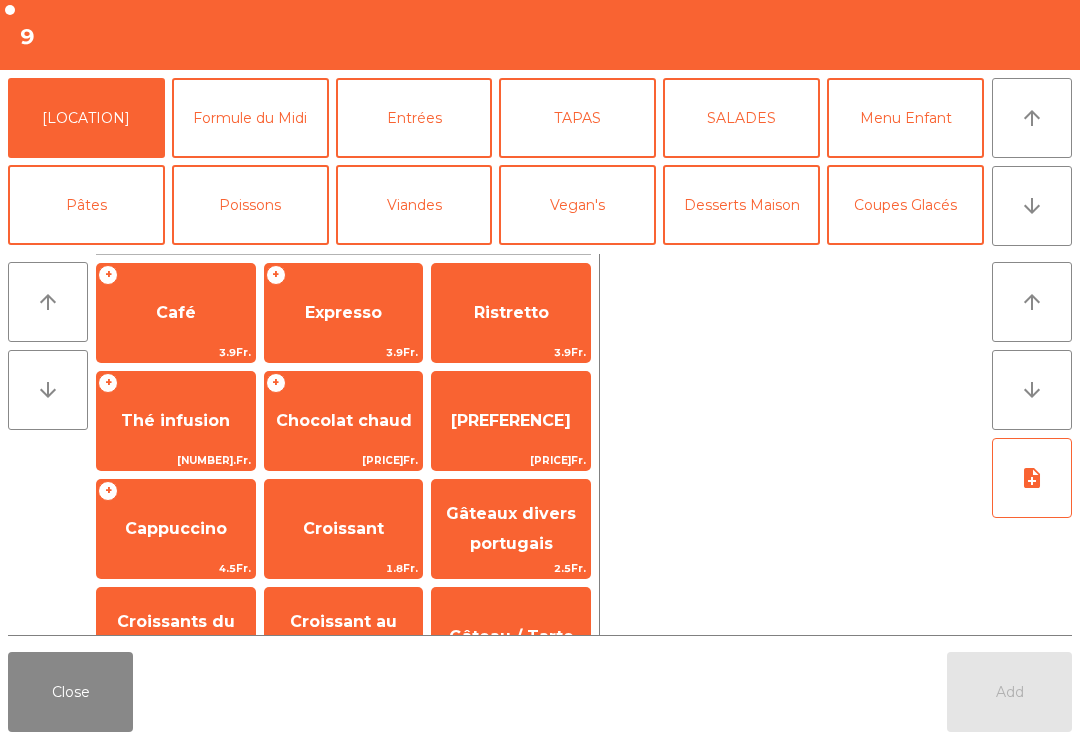 click on "Viandes" 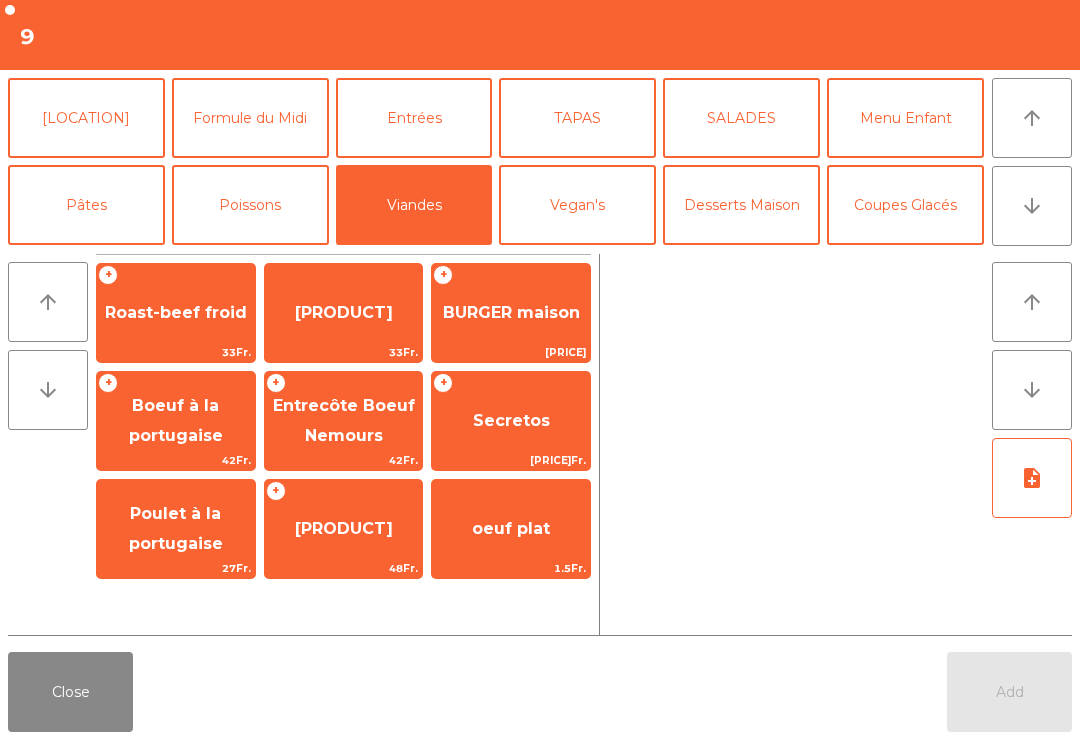 scroll, scrollTop: 16, scrollLeft: 0, axis: vertical 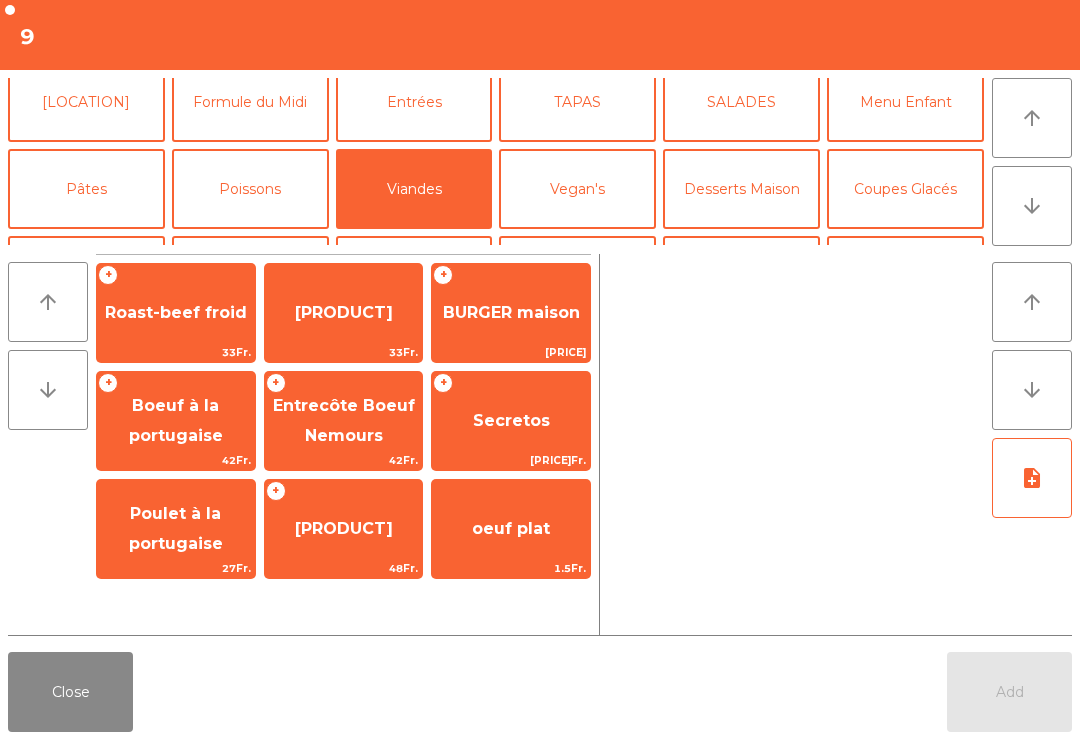 click on "Roast-beef froid" 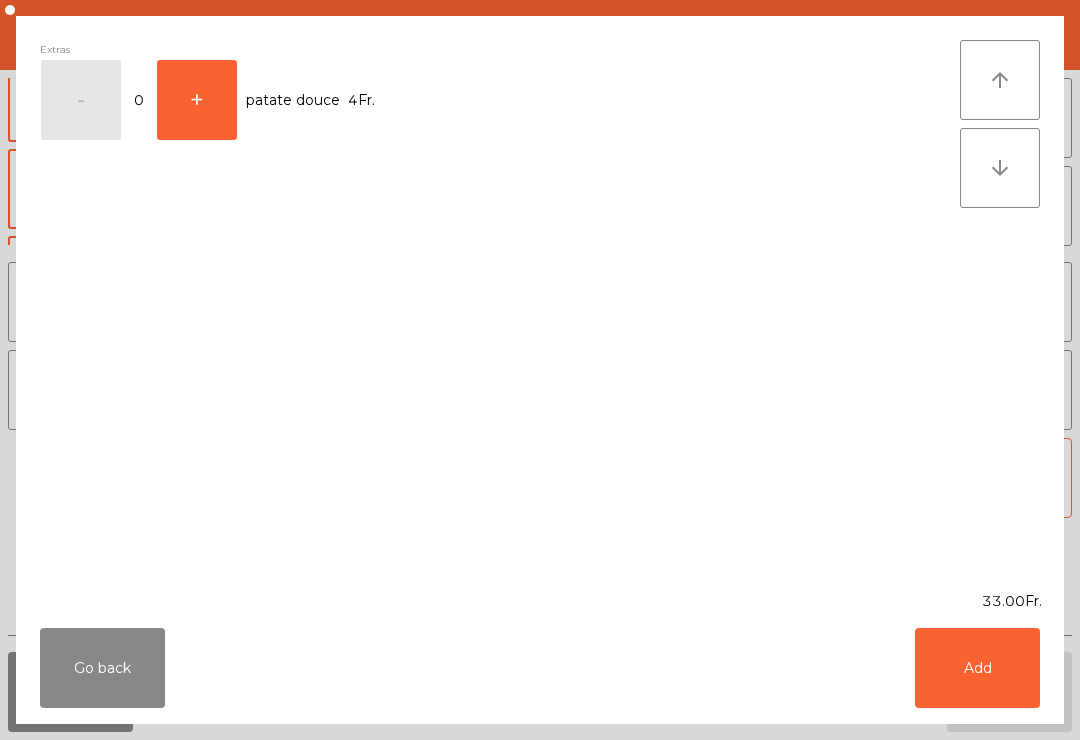 click on "Add" 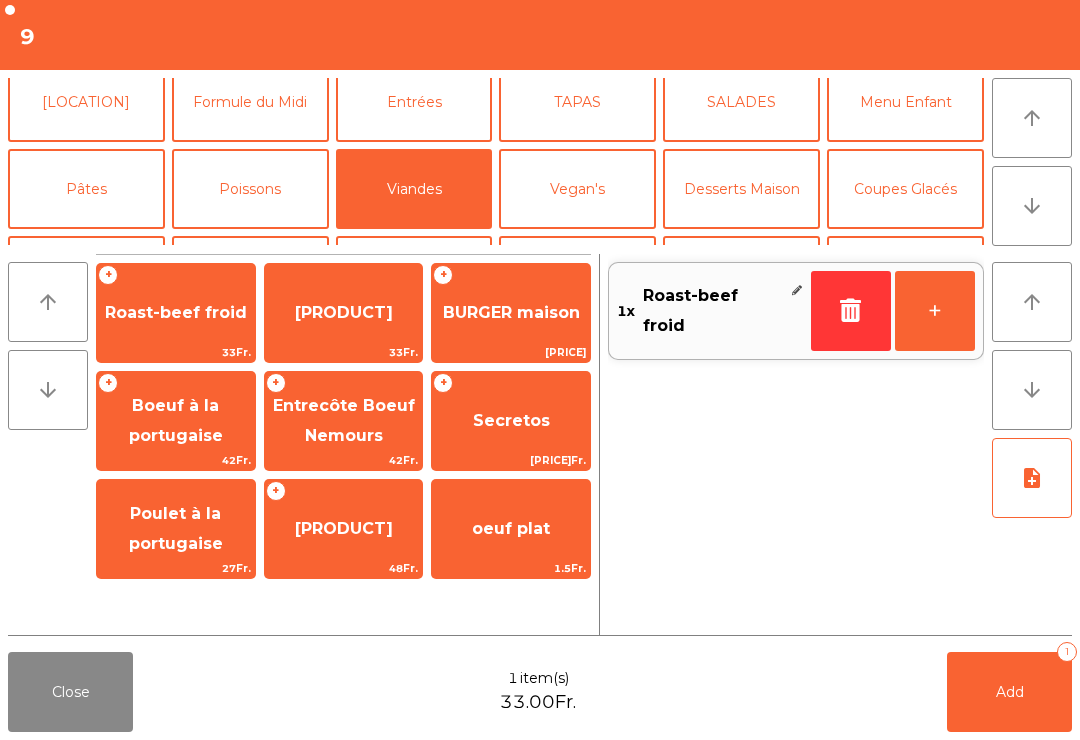 click on "BURGER maison" 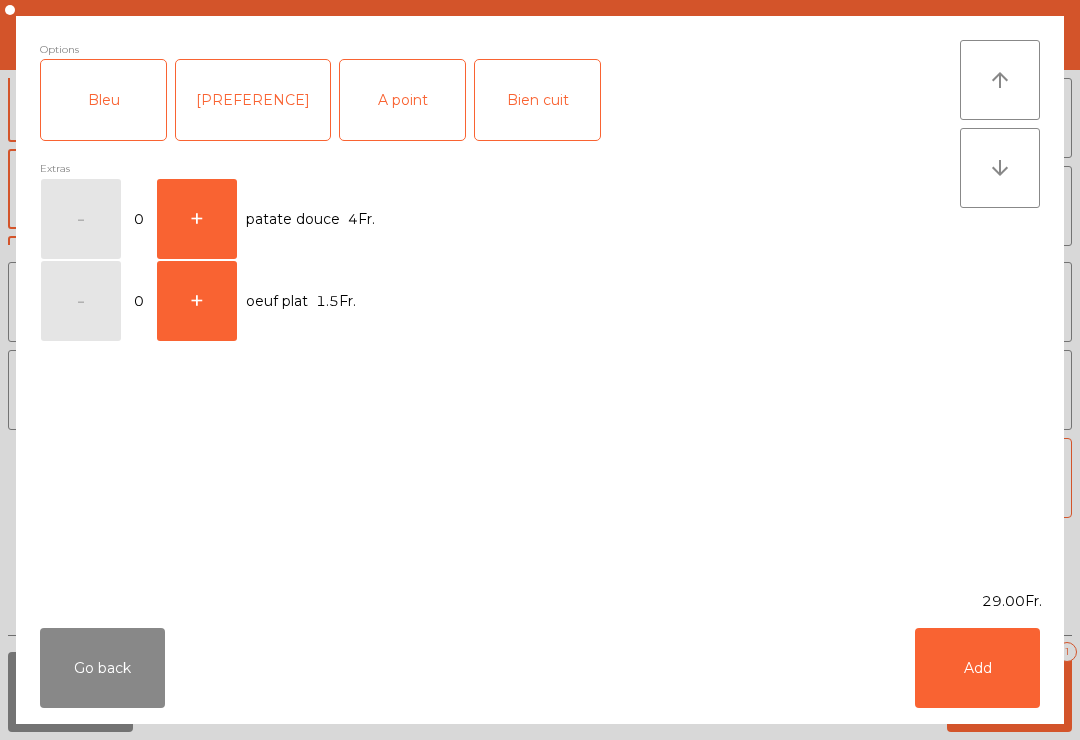 click on "[PREFERENCE]" 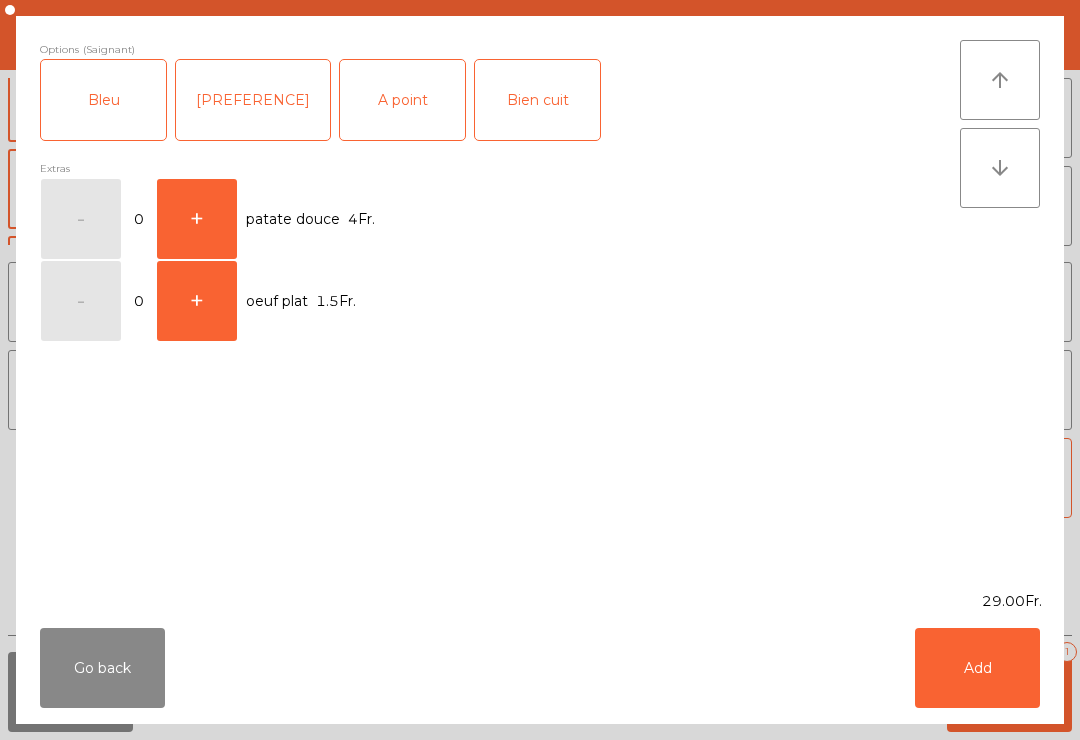 click on "Add" 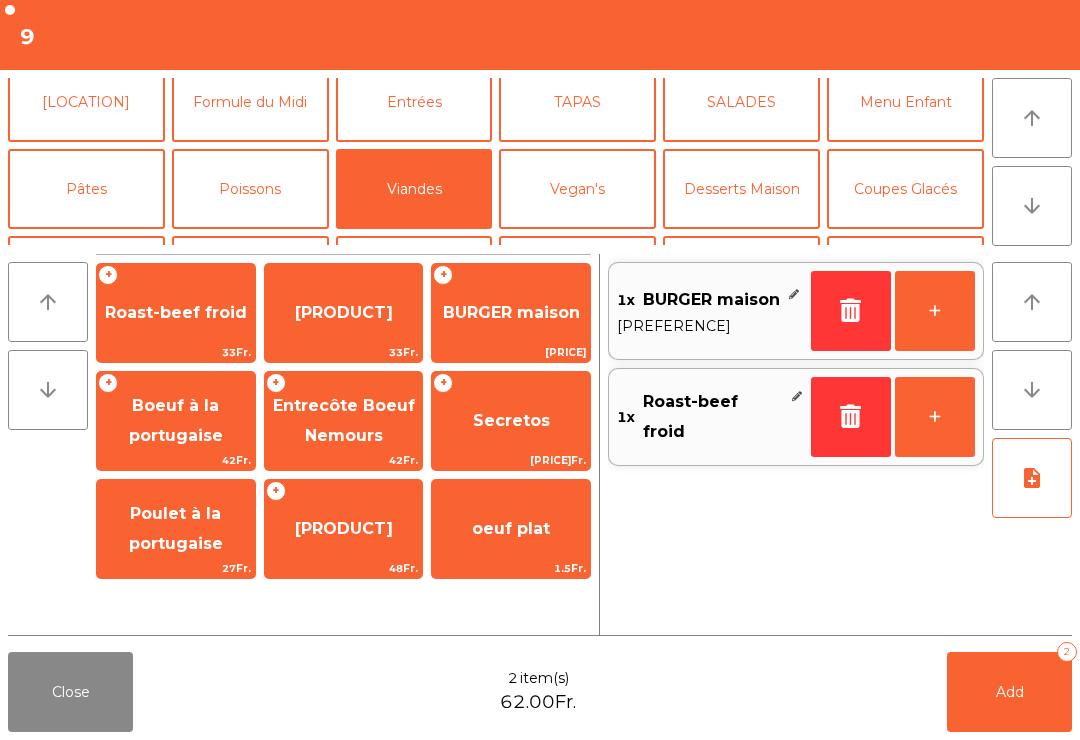 click on "Add [NUMBER]" 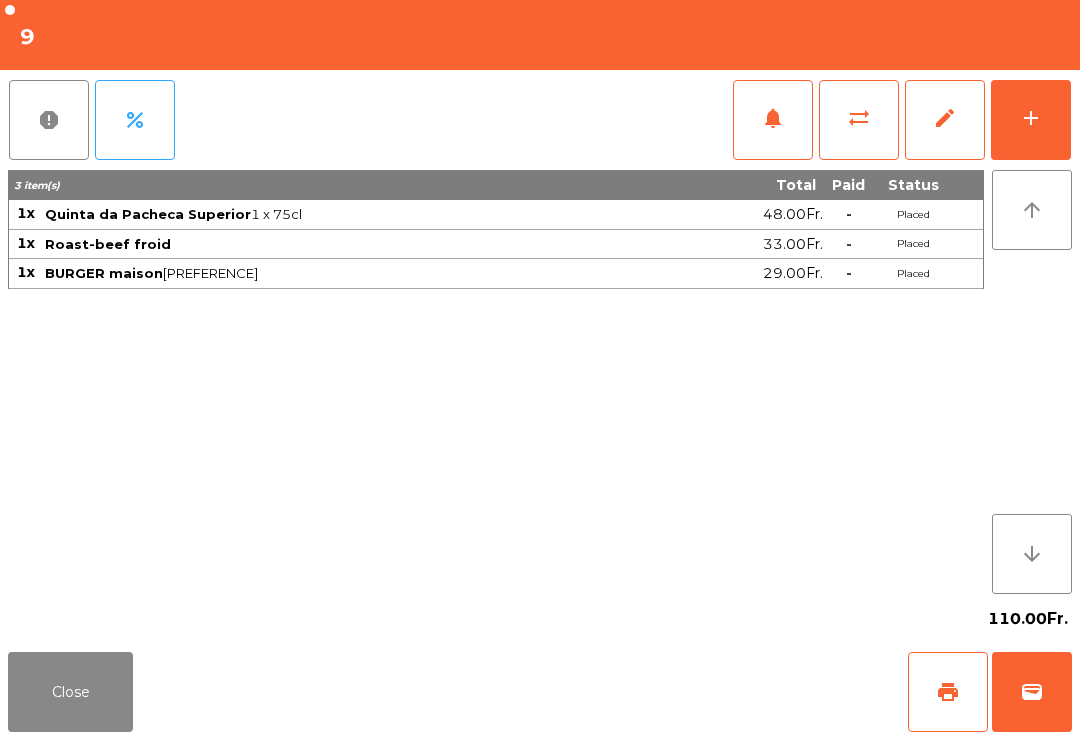 click on "Close" 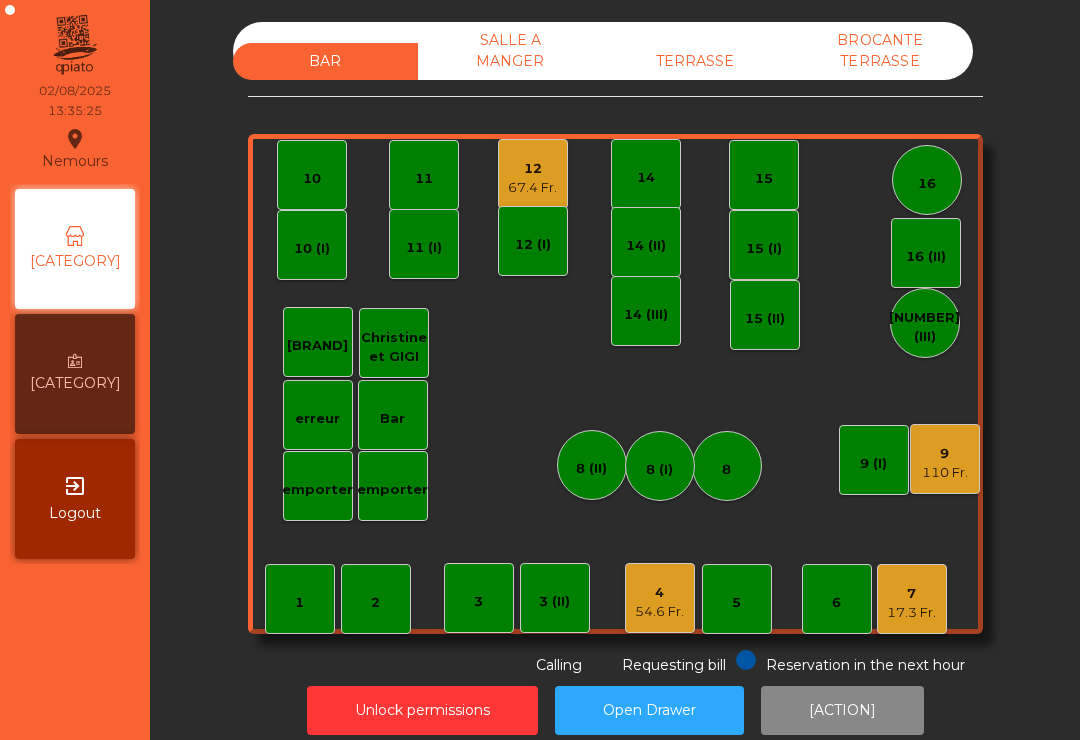 click on "67.4 Fr." 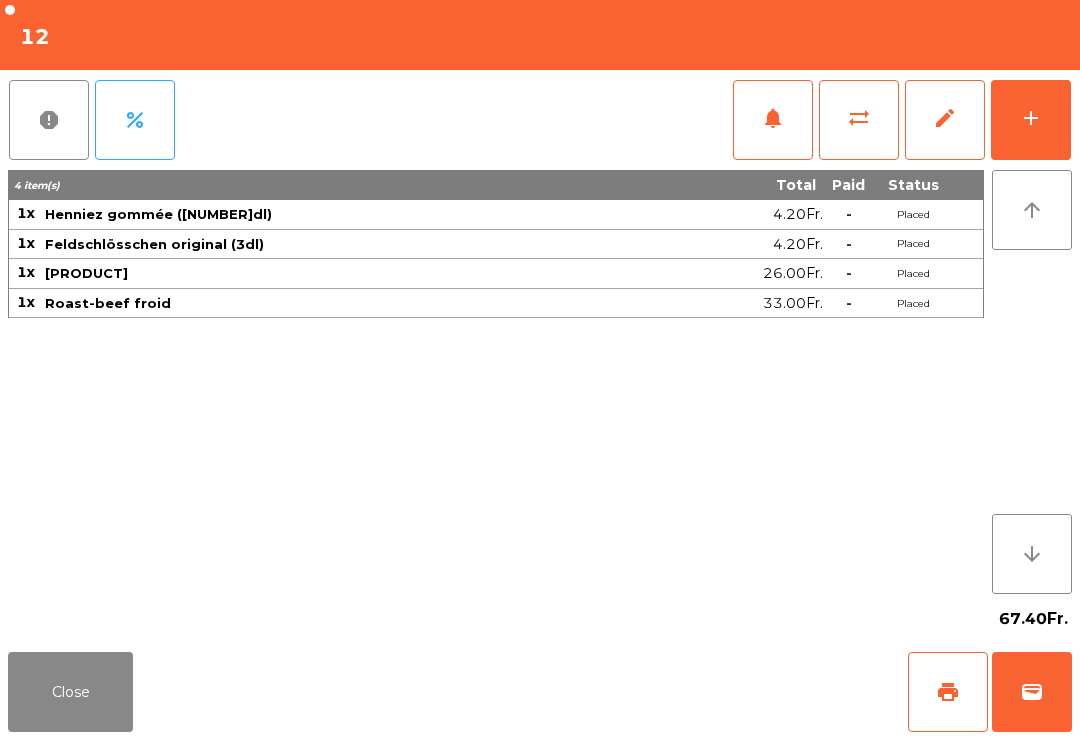 click on "Close" 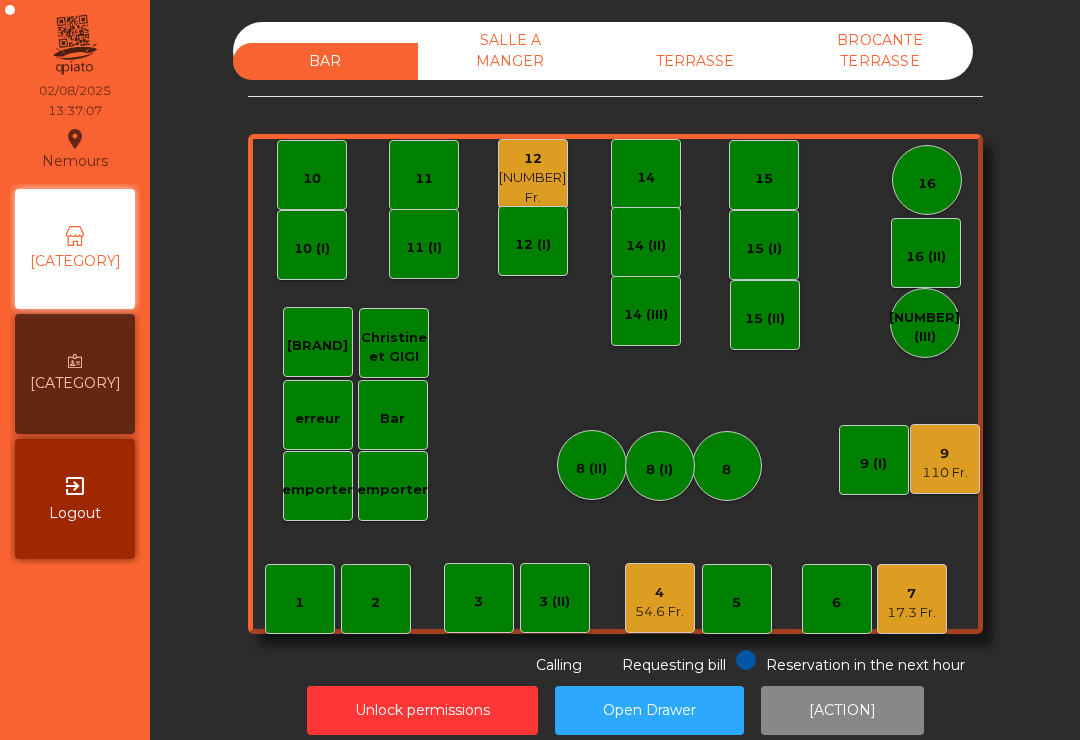 click on "5" 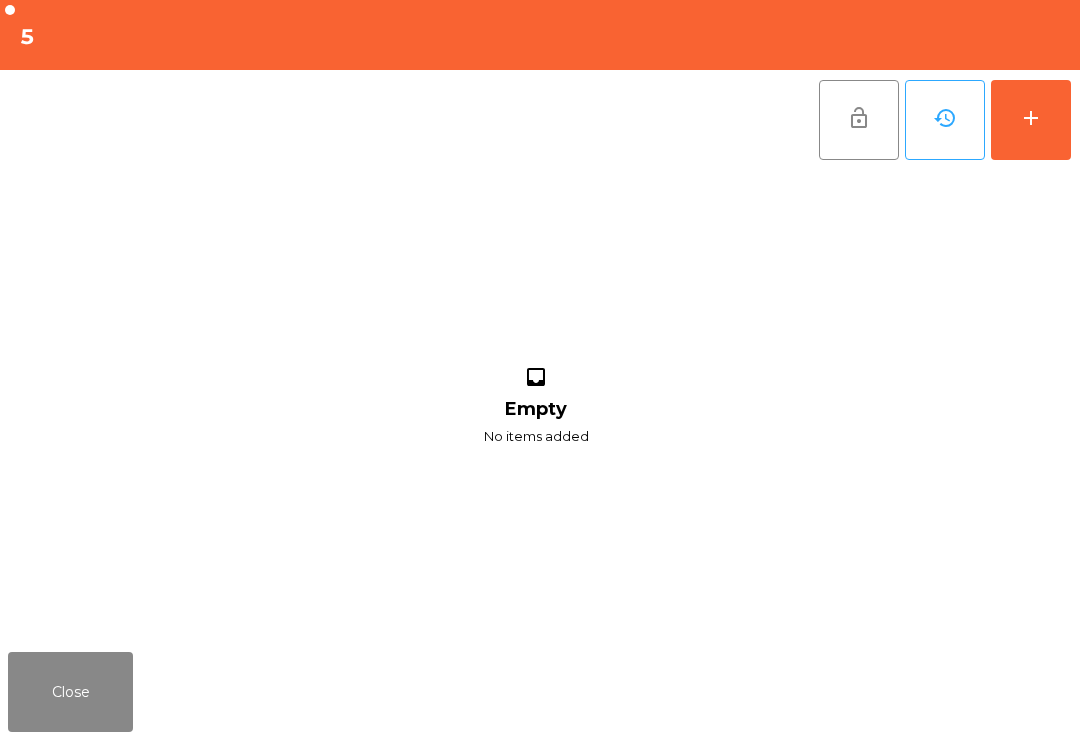 click on "Close" 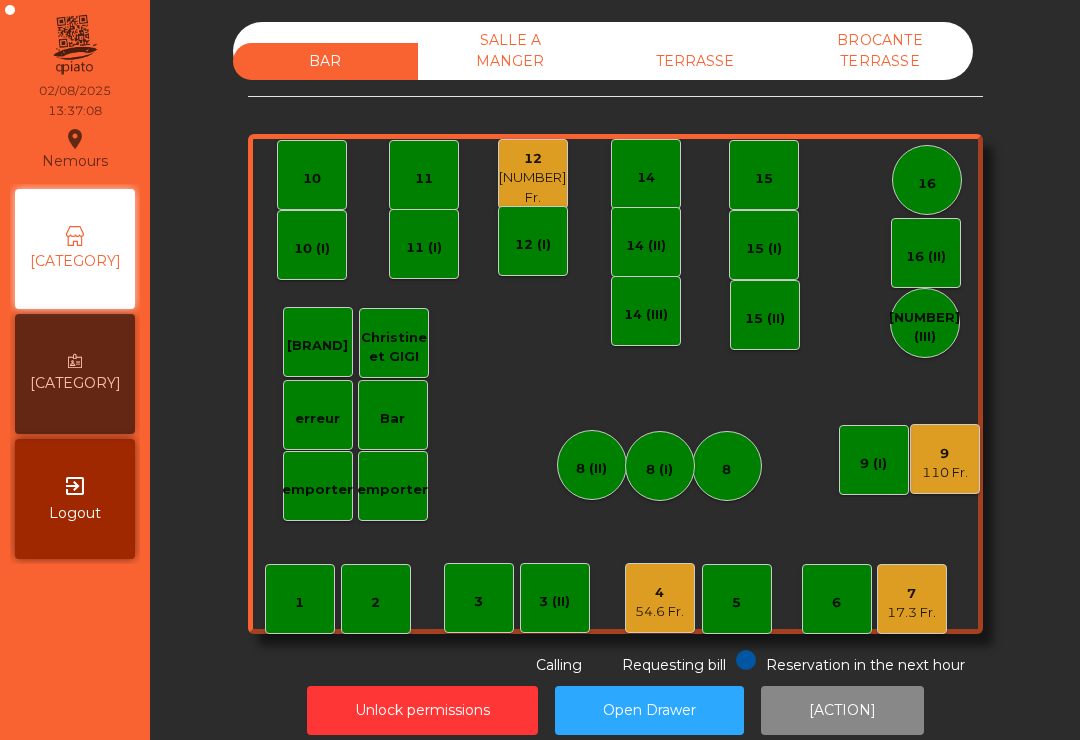 click on "54.6 Fr." 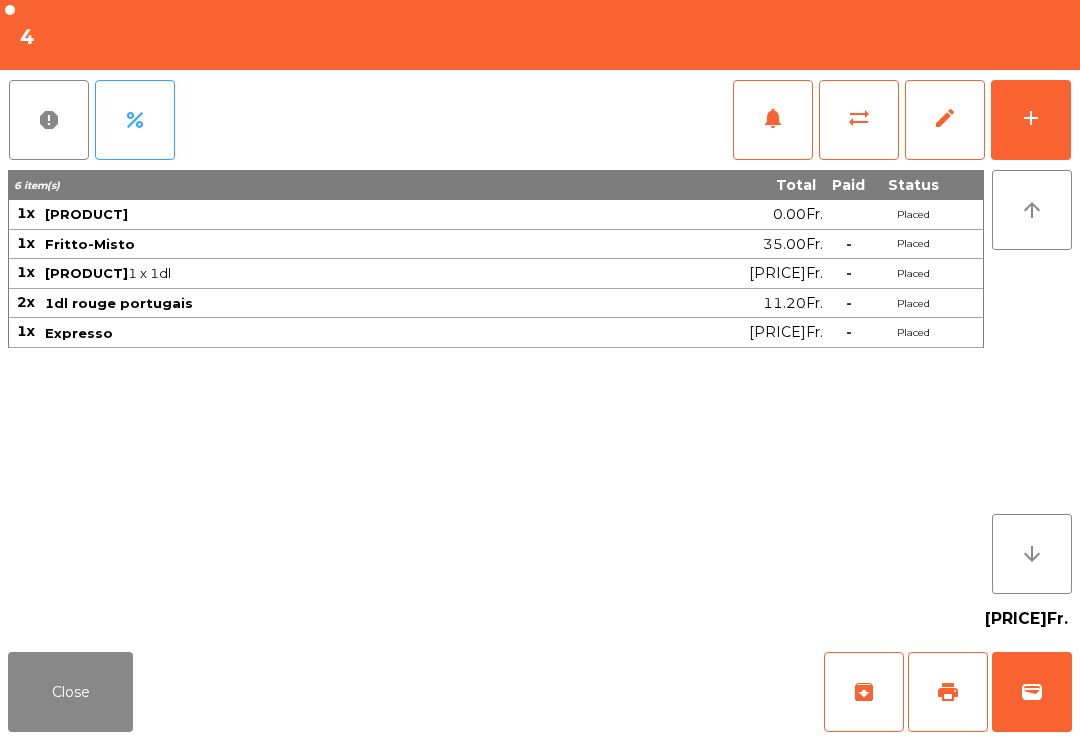click on "wallet" 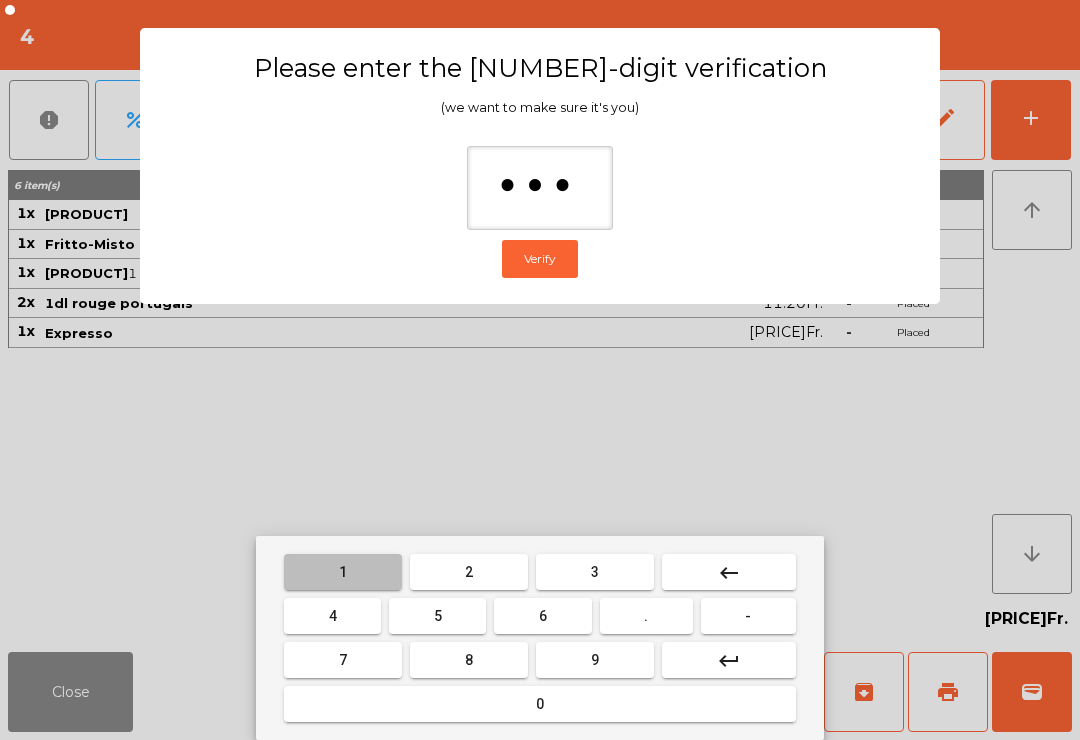 type on "****" 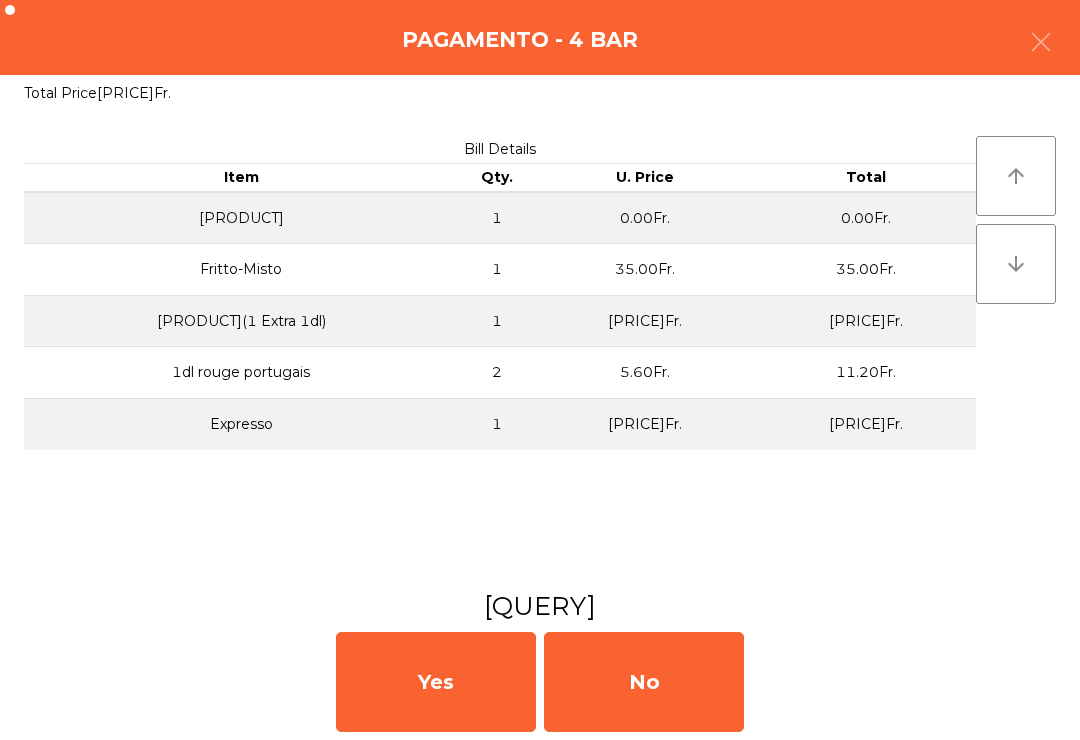 click on "No" 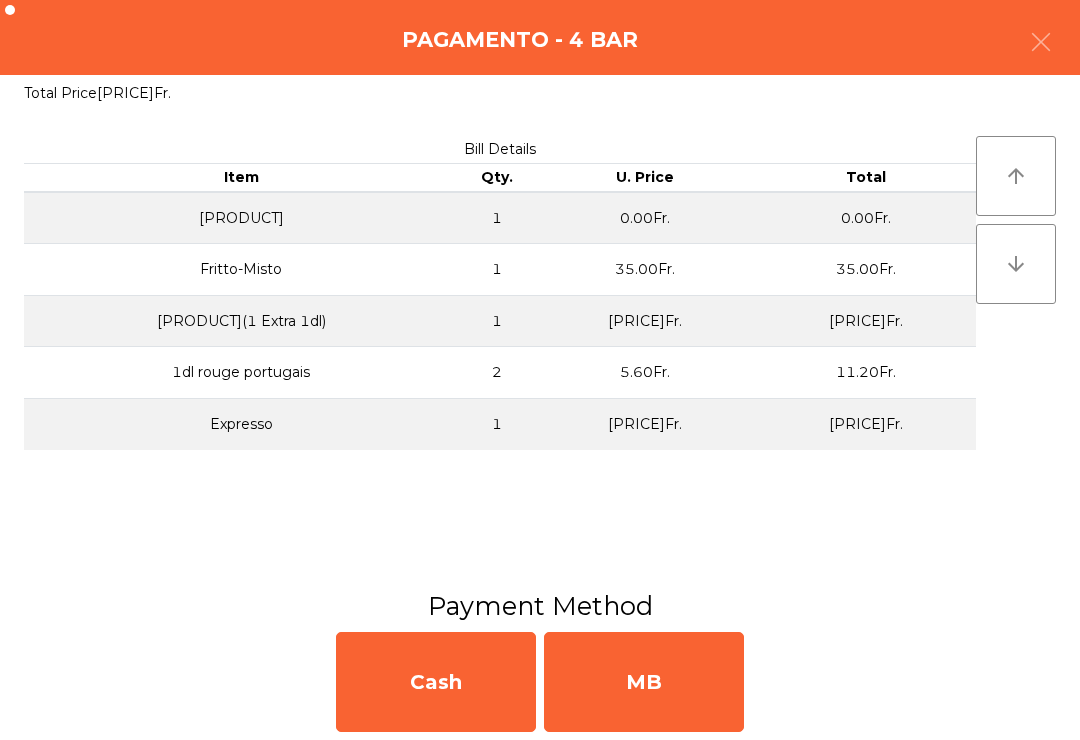 click on "MB" 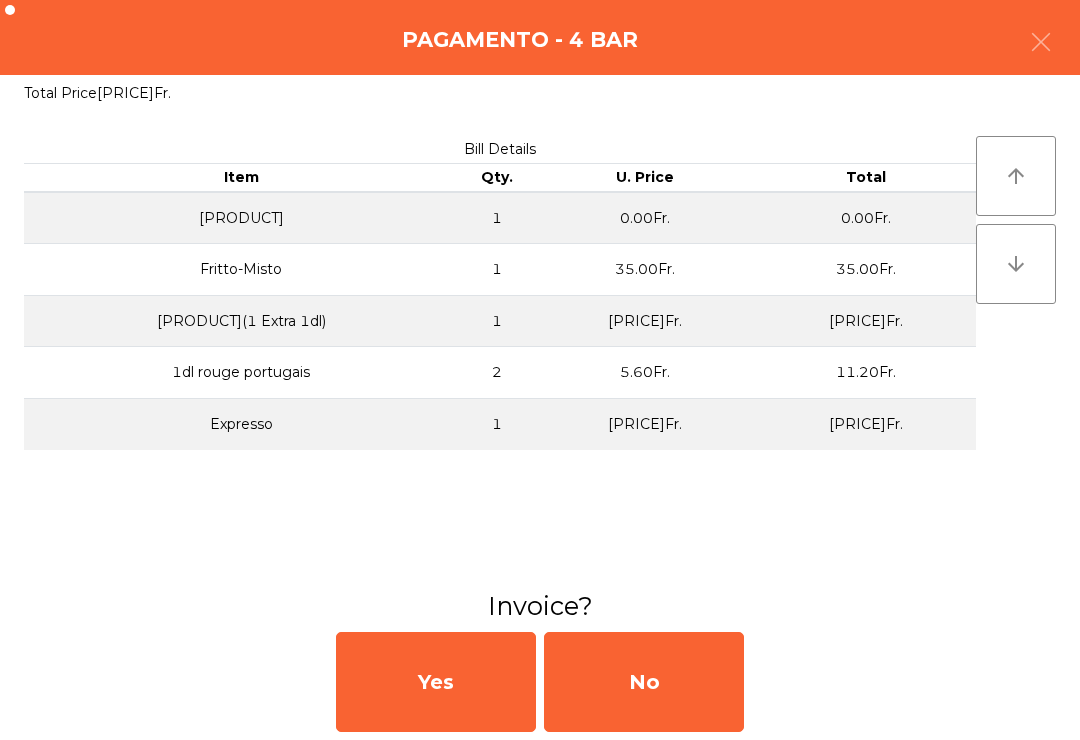 click on "No" 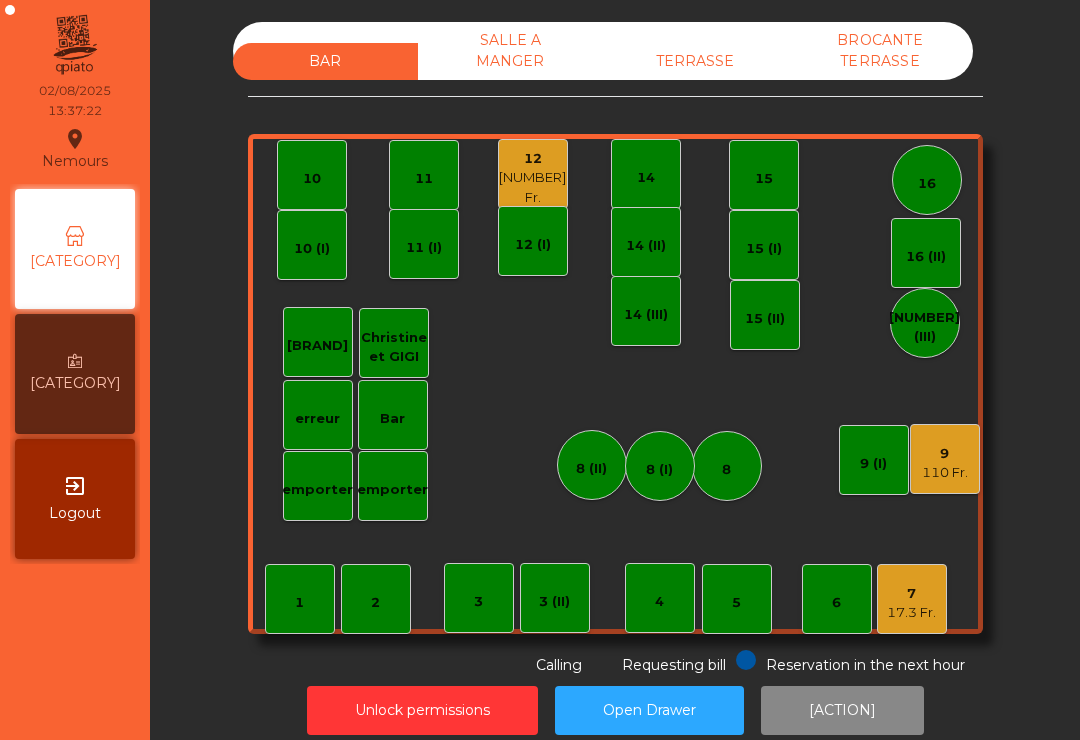 click on "17.3 Fr." 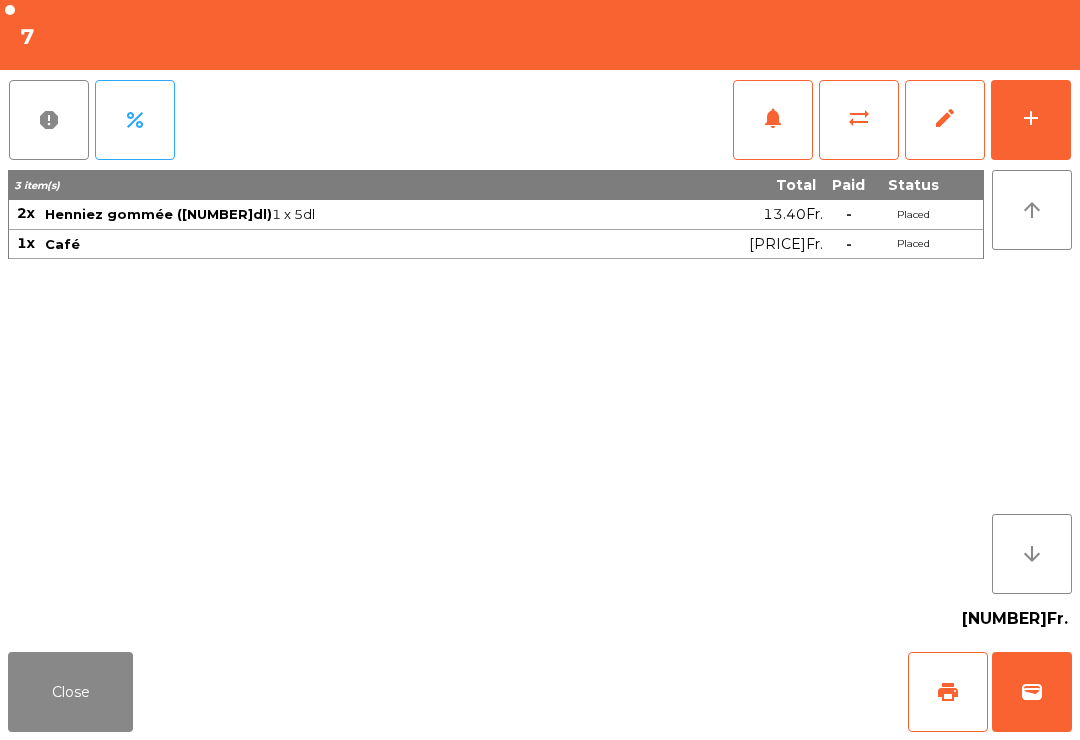 click on "print" 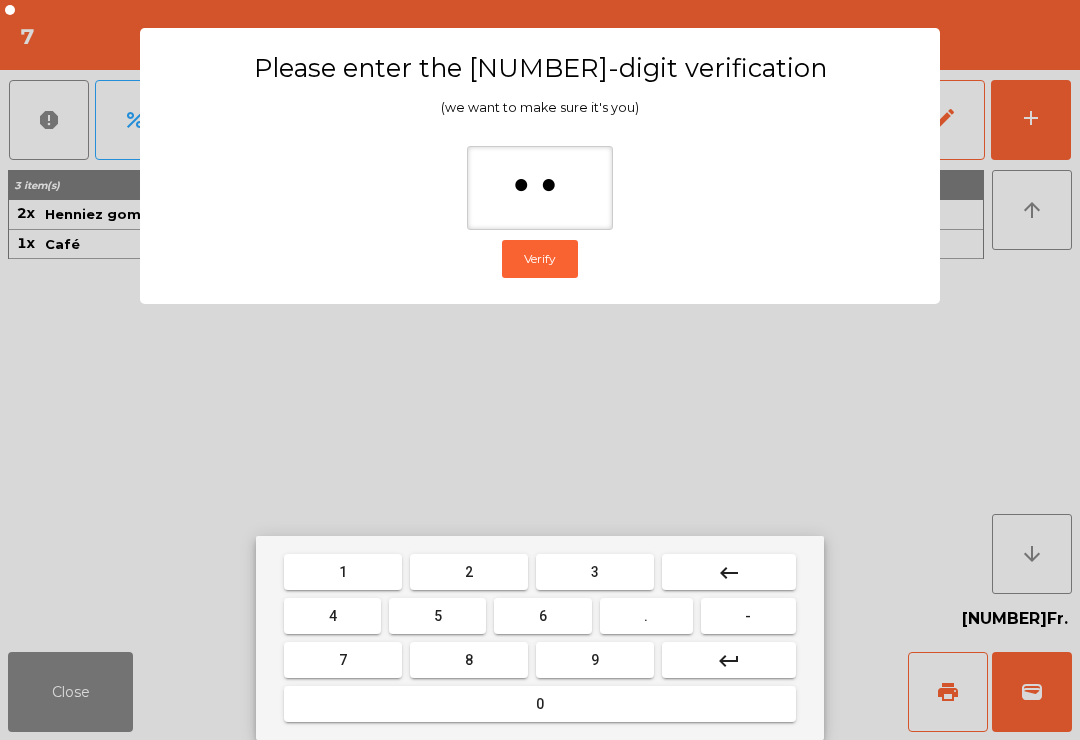type on "***" 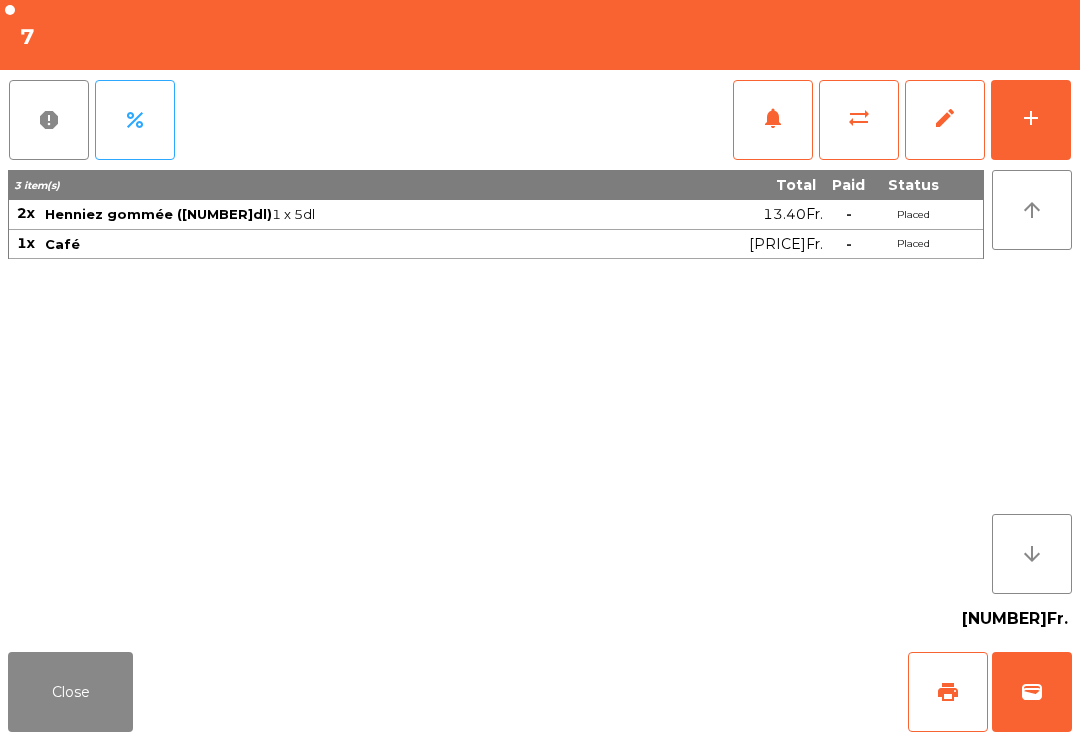 click on "Close   print   wallet" 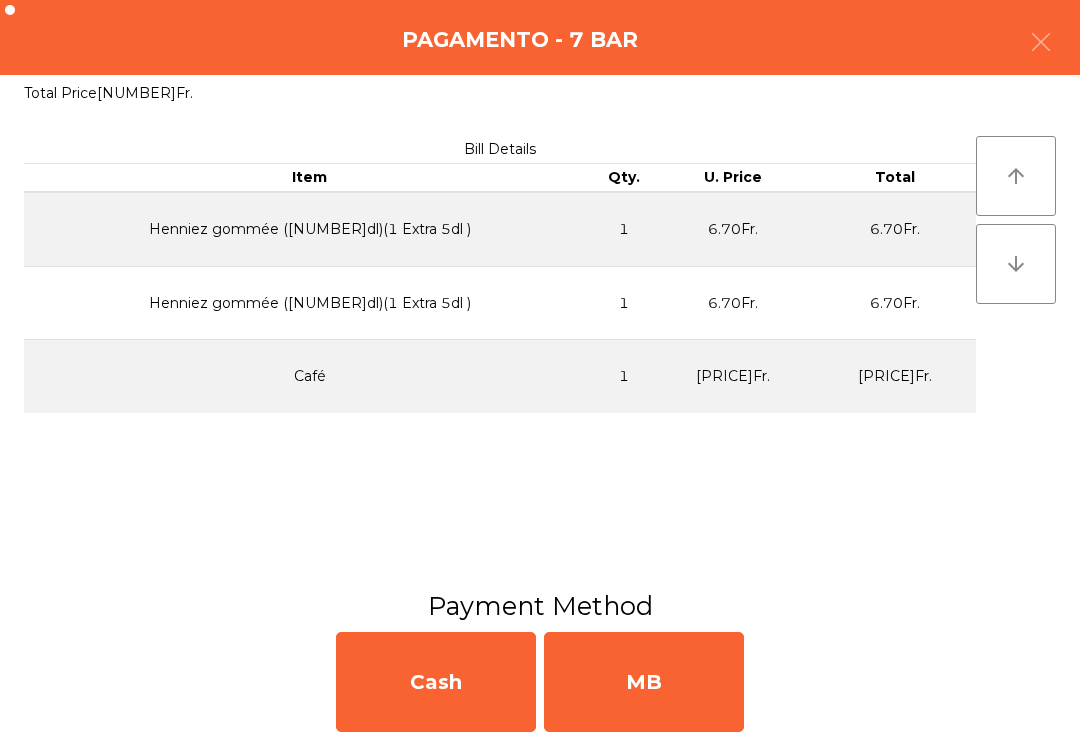 click on "MB" 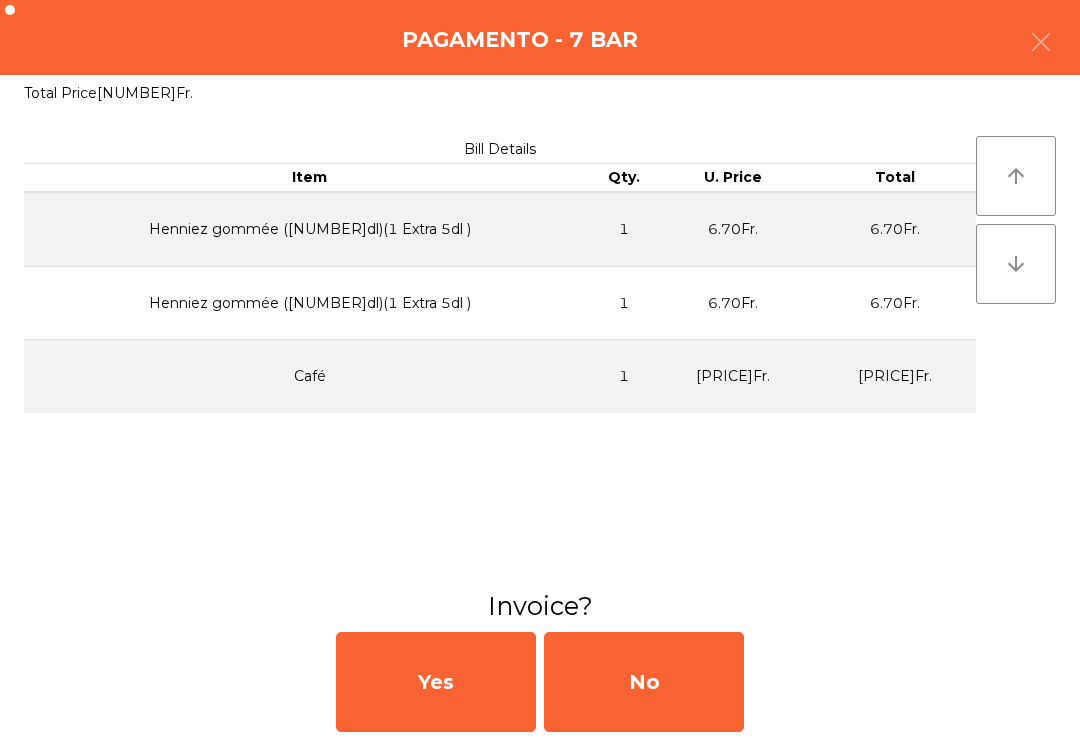 click on "No" 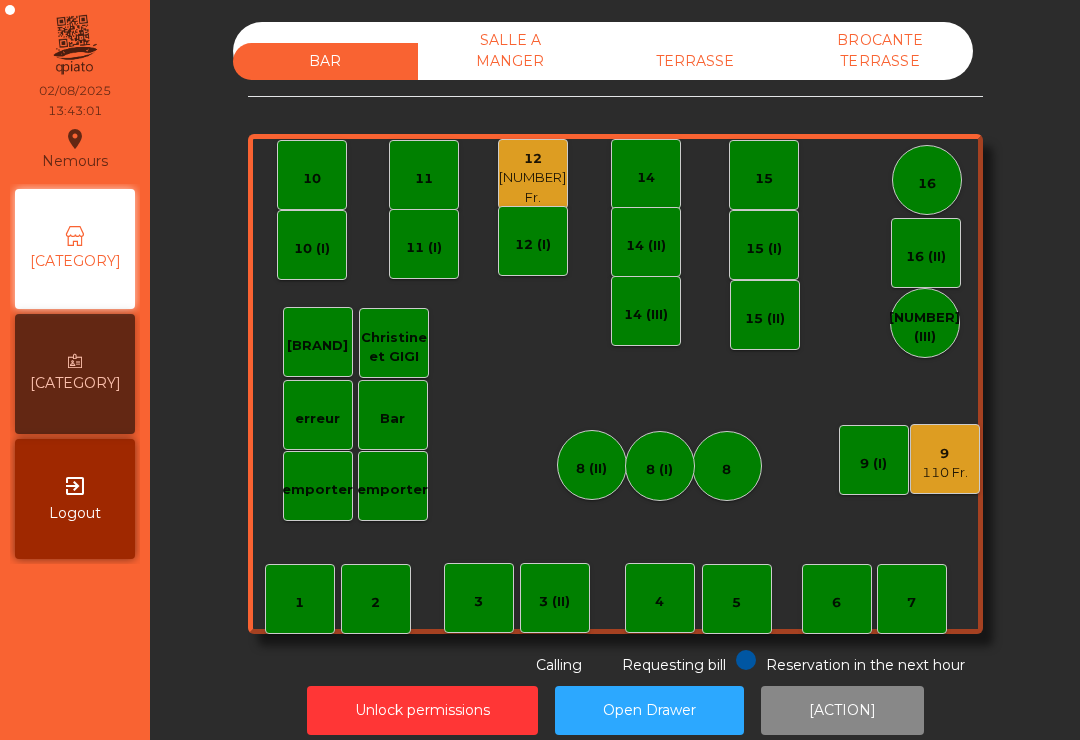click on "[NUMBER] Fr." 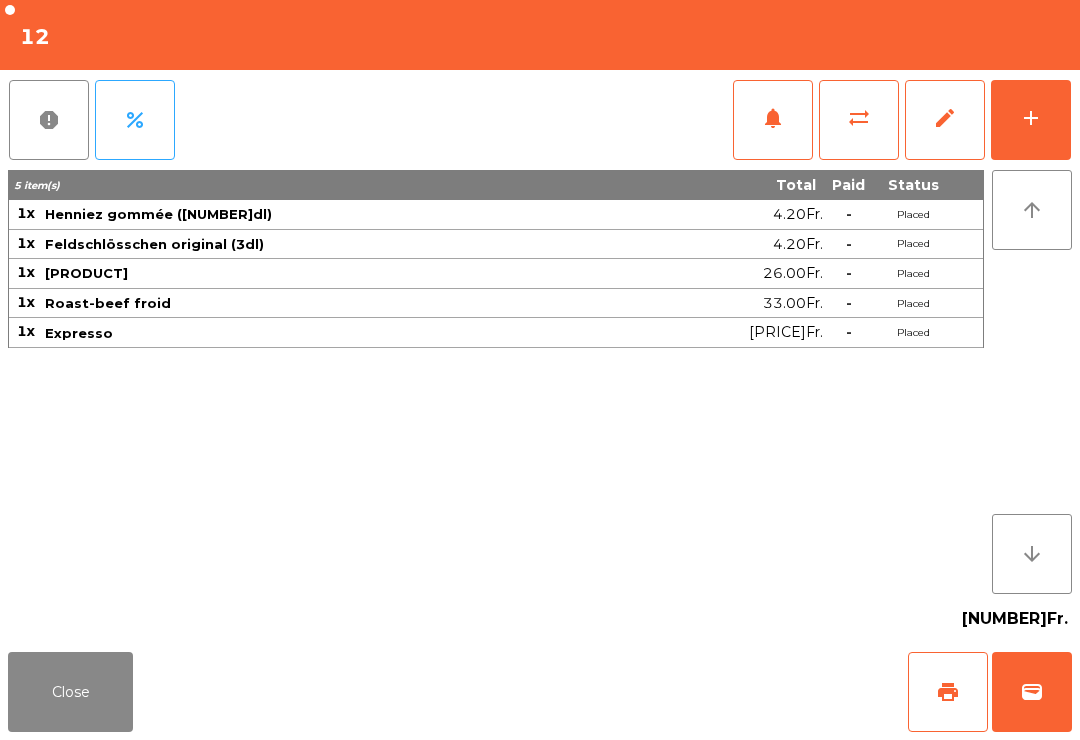 click on "print" 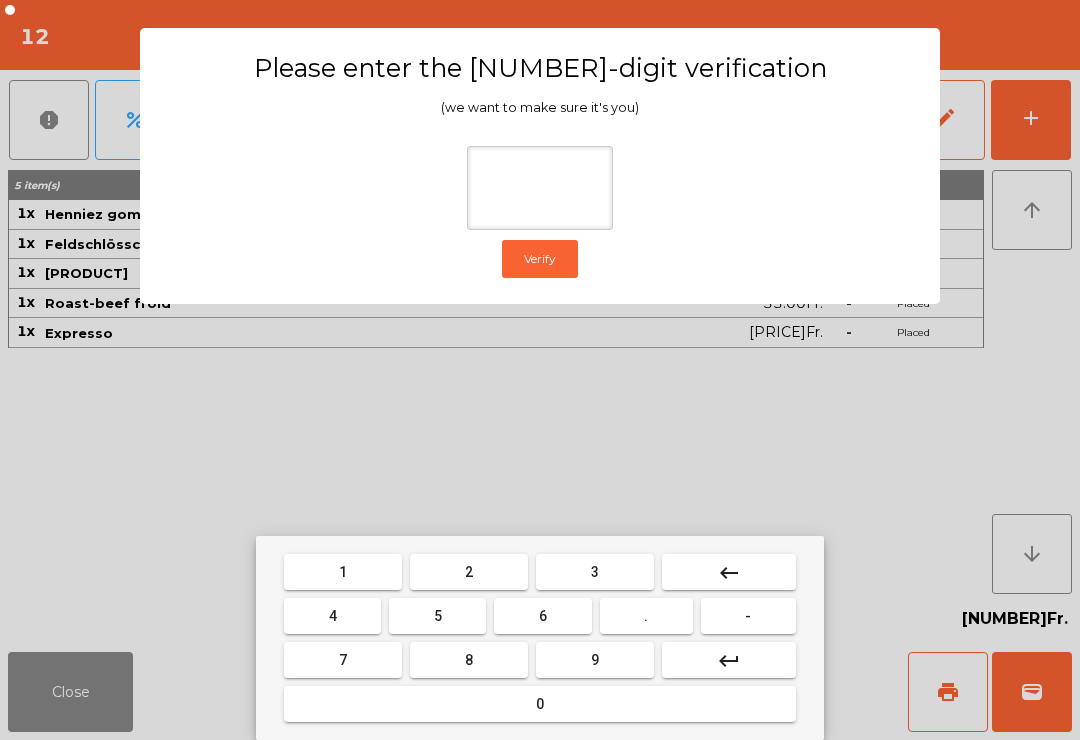 type on "*" 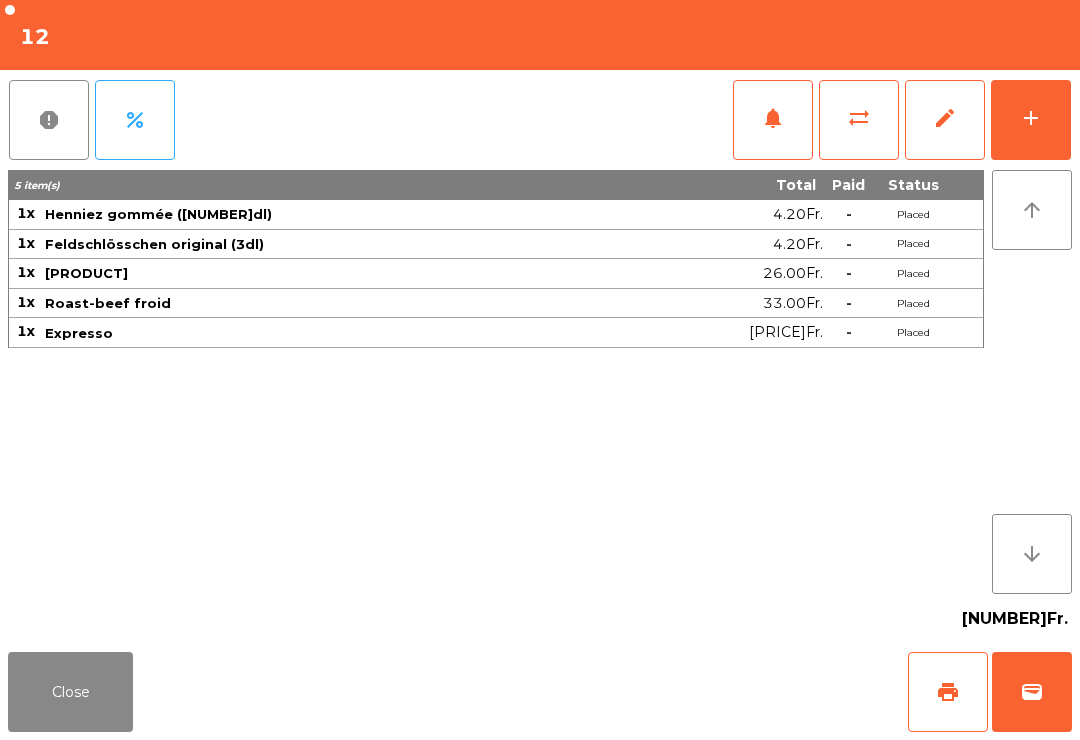 click on "Close   print   wallet" 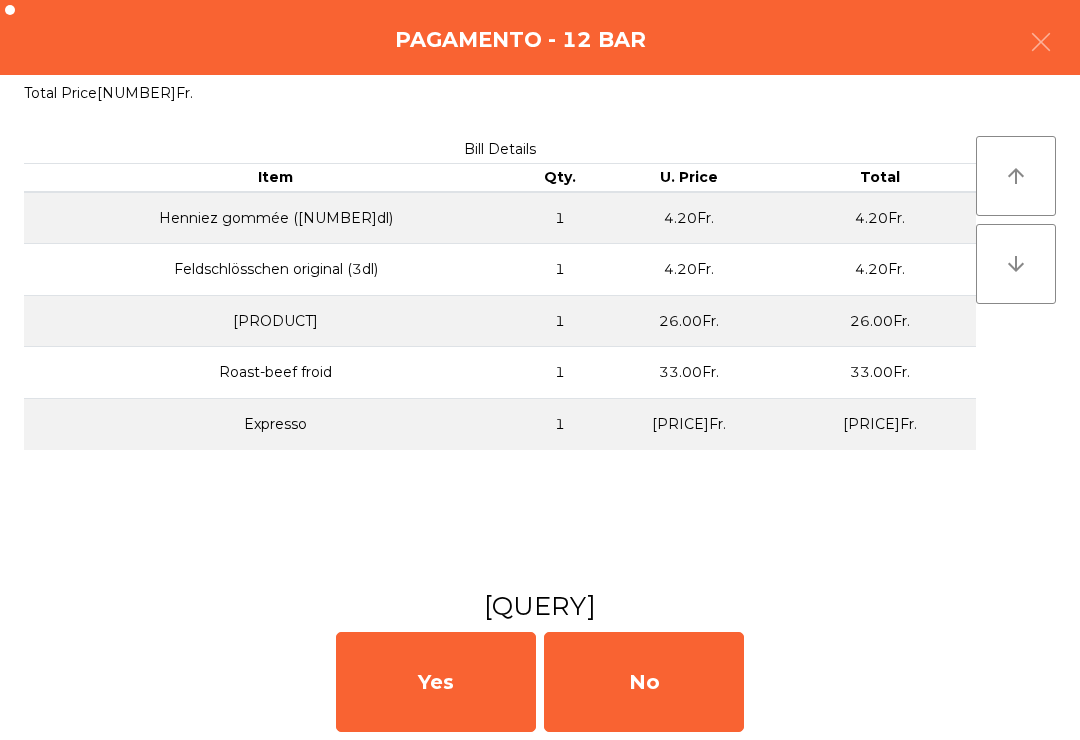 click on "Yes   No" 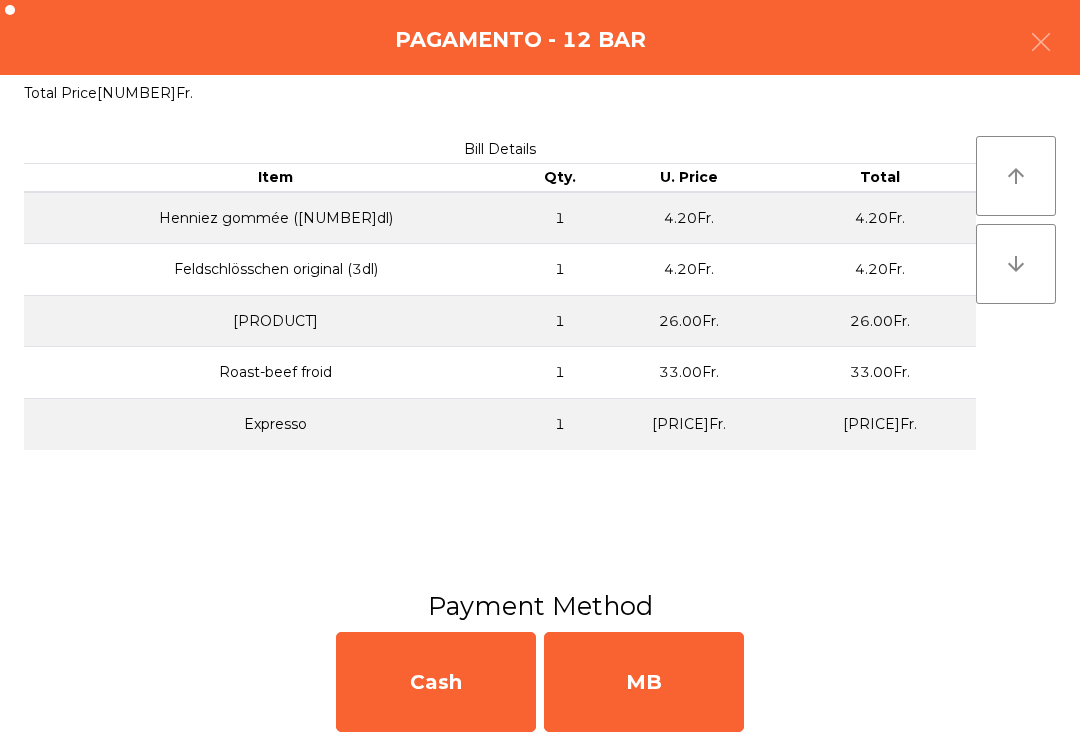 click on "MB" 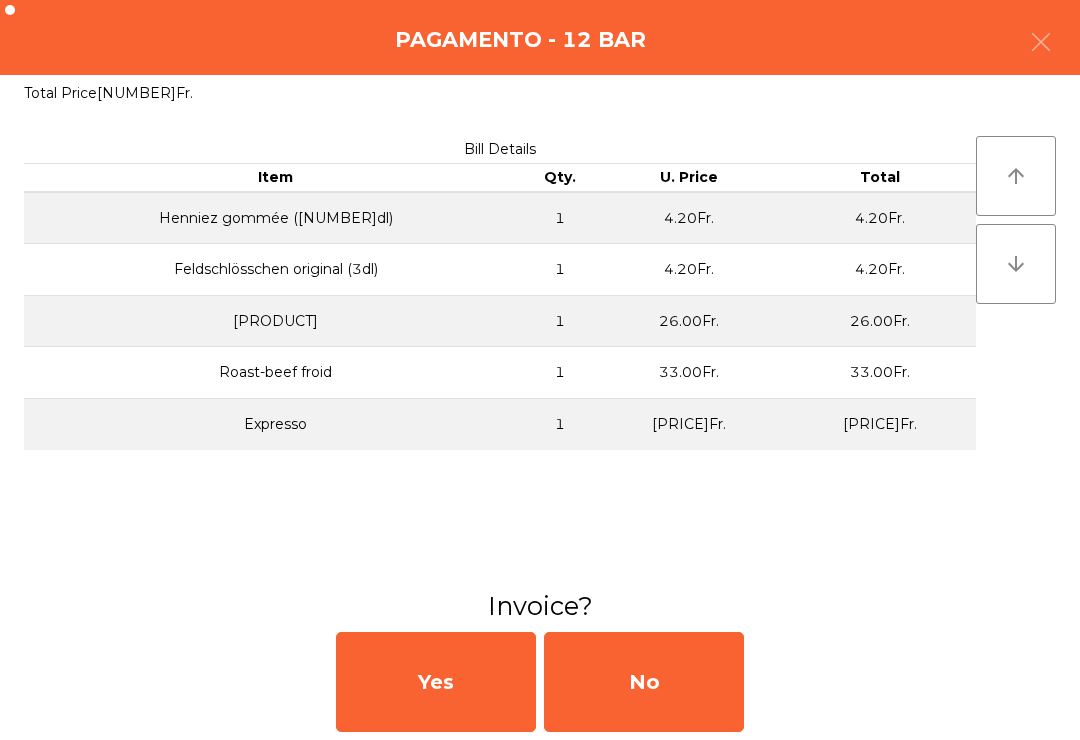 click on "No" 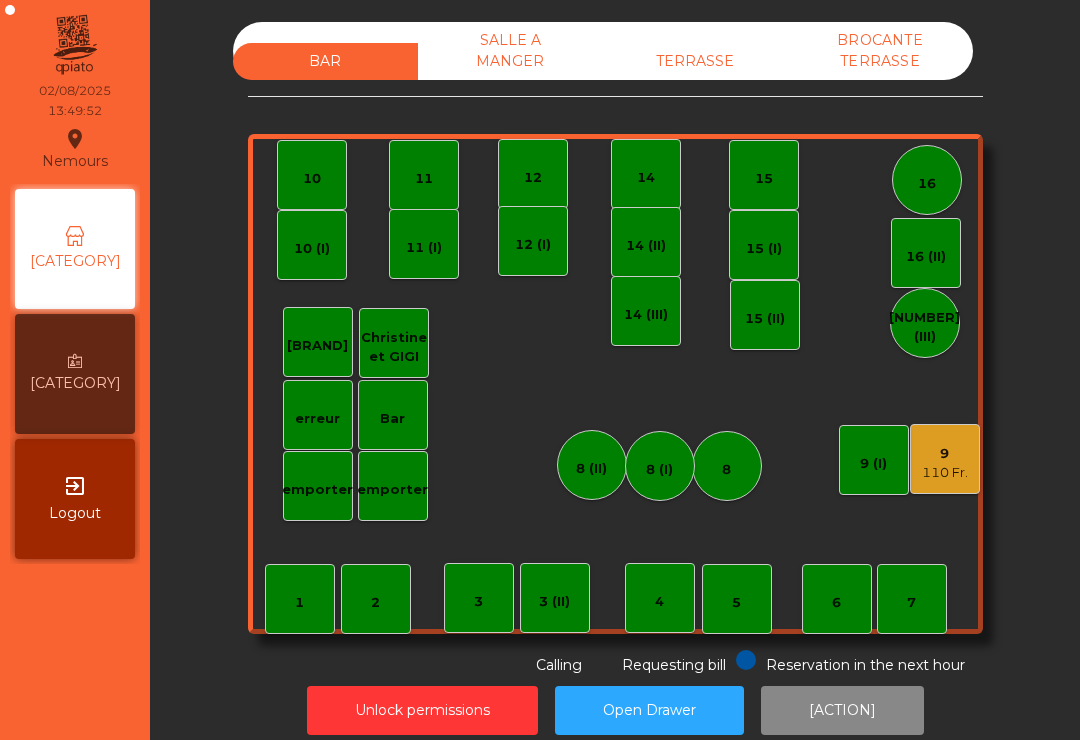 click on "TERRASSE" 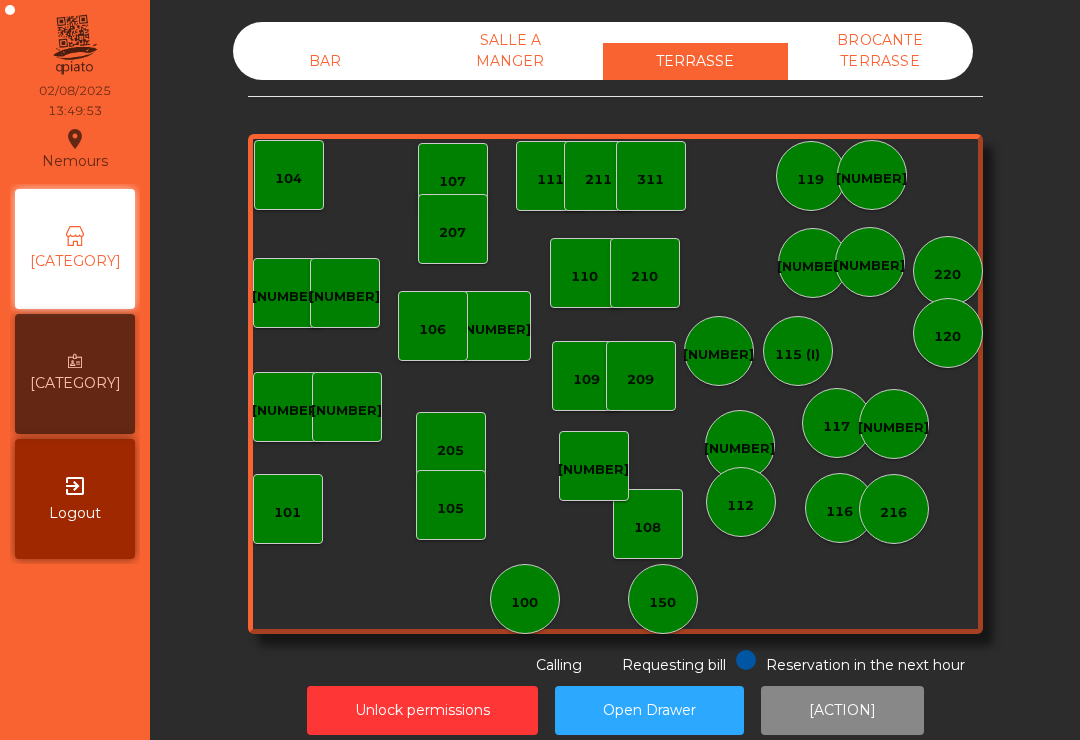 click on "150" 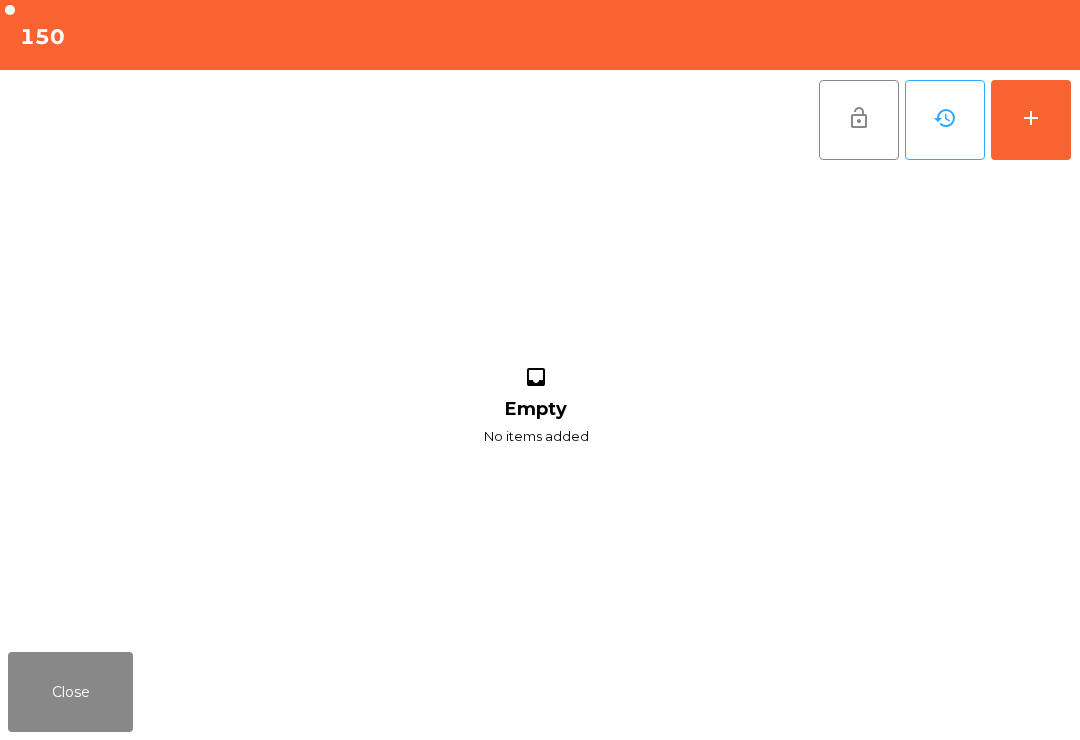 click on "Close" 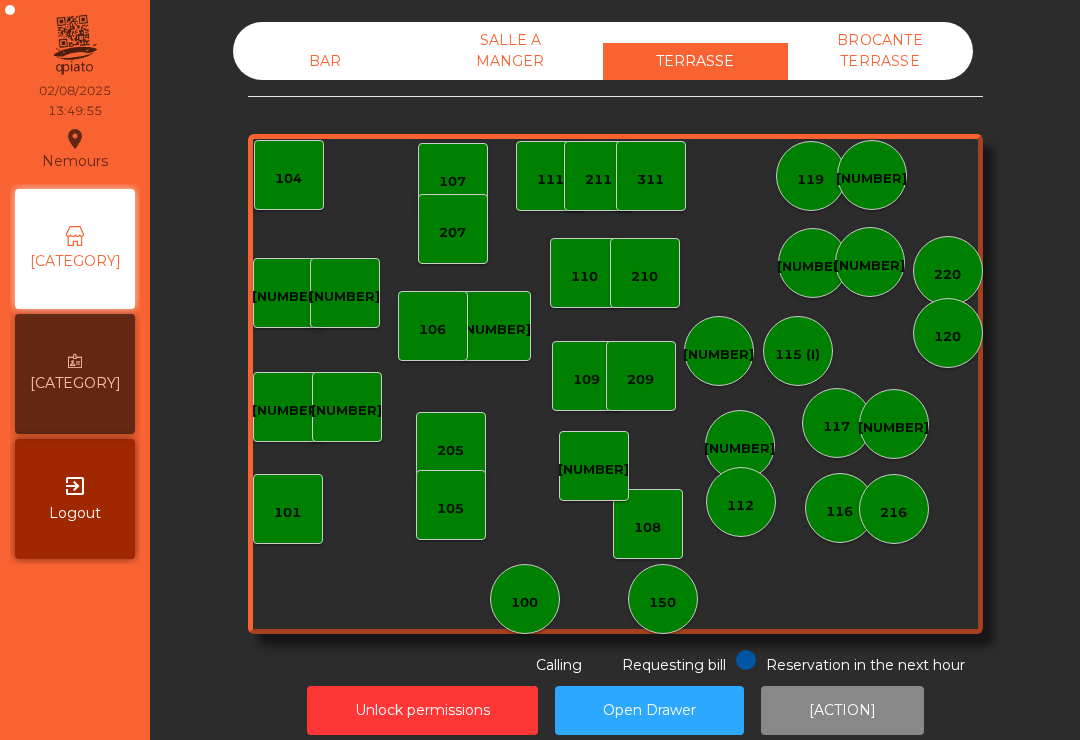 click on "Reservation in the next hour Requesting bill Calling" 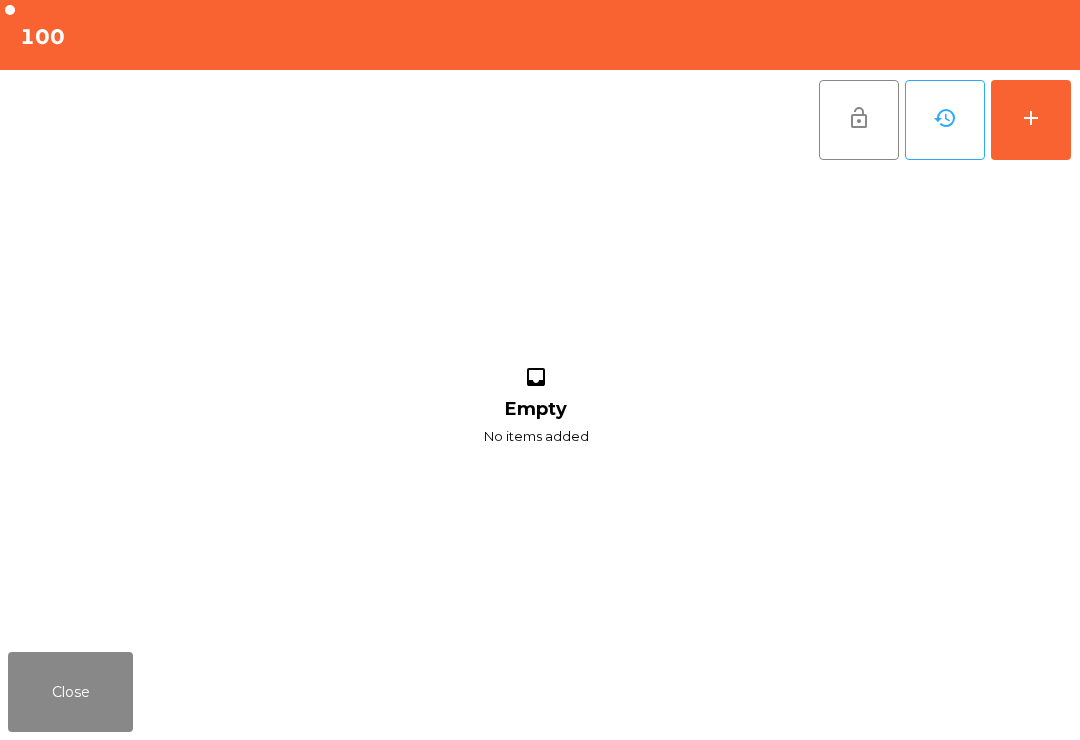 click on "add" 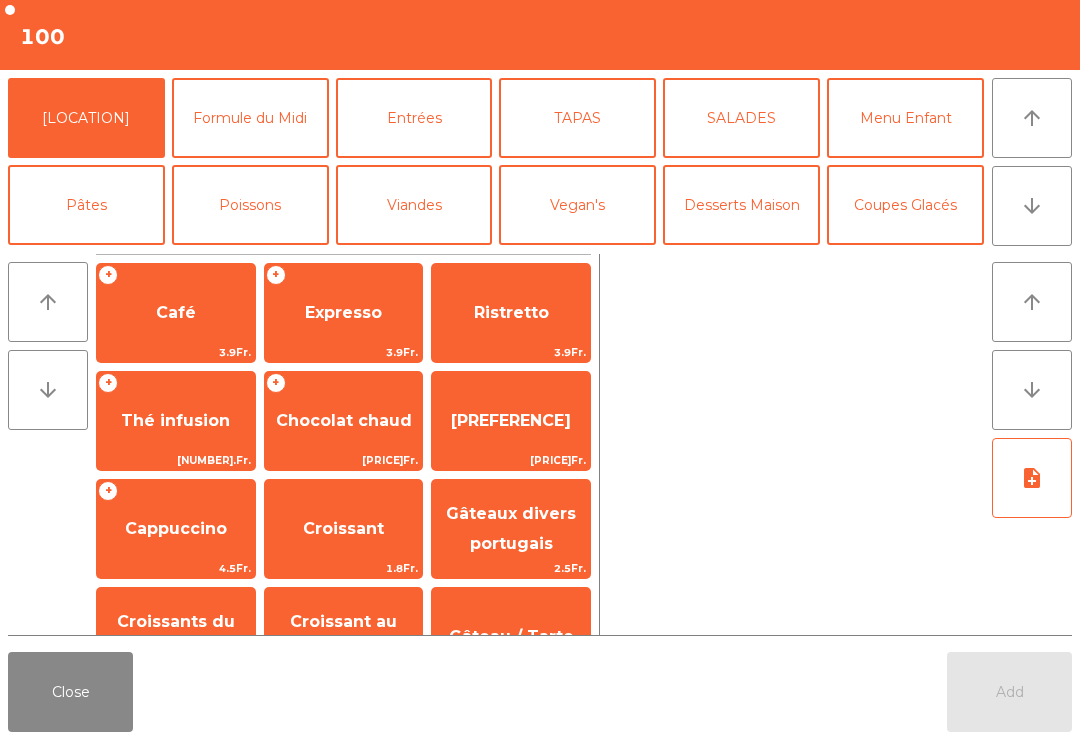 click on "arrow_downward" 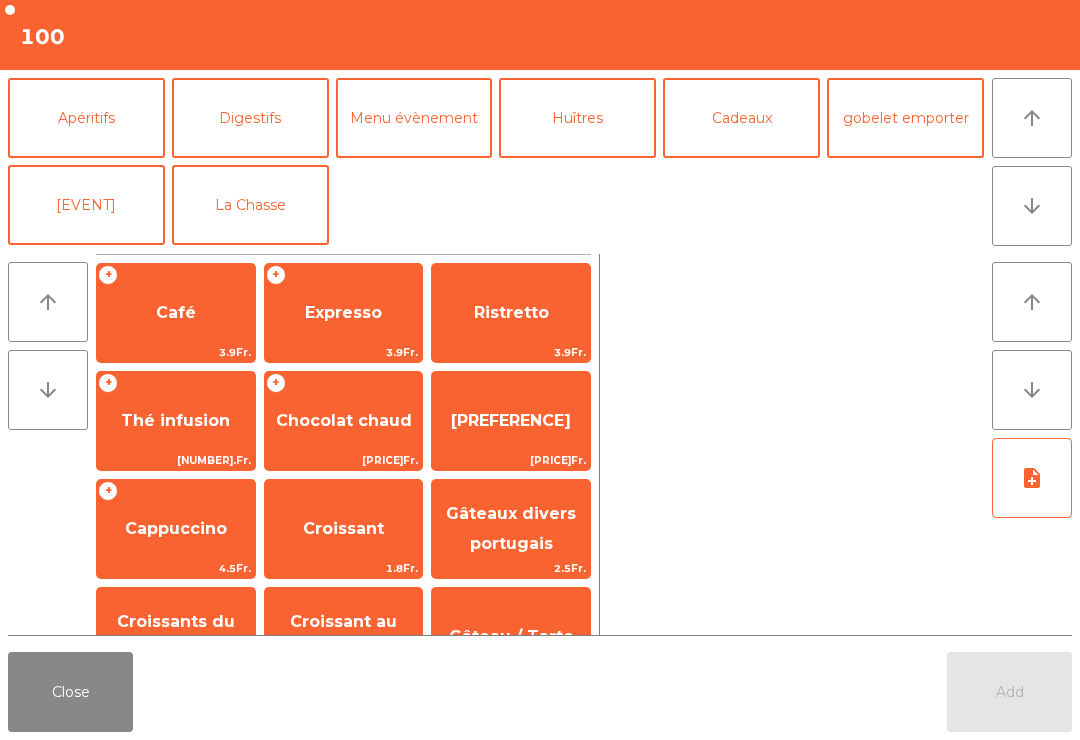 click on "[PRODUCT]" 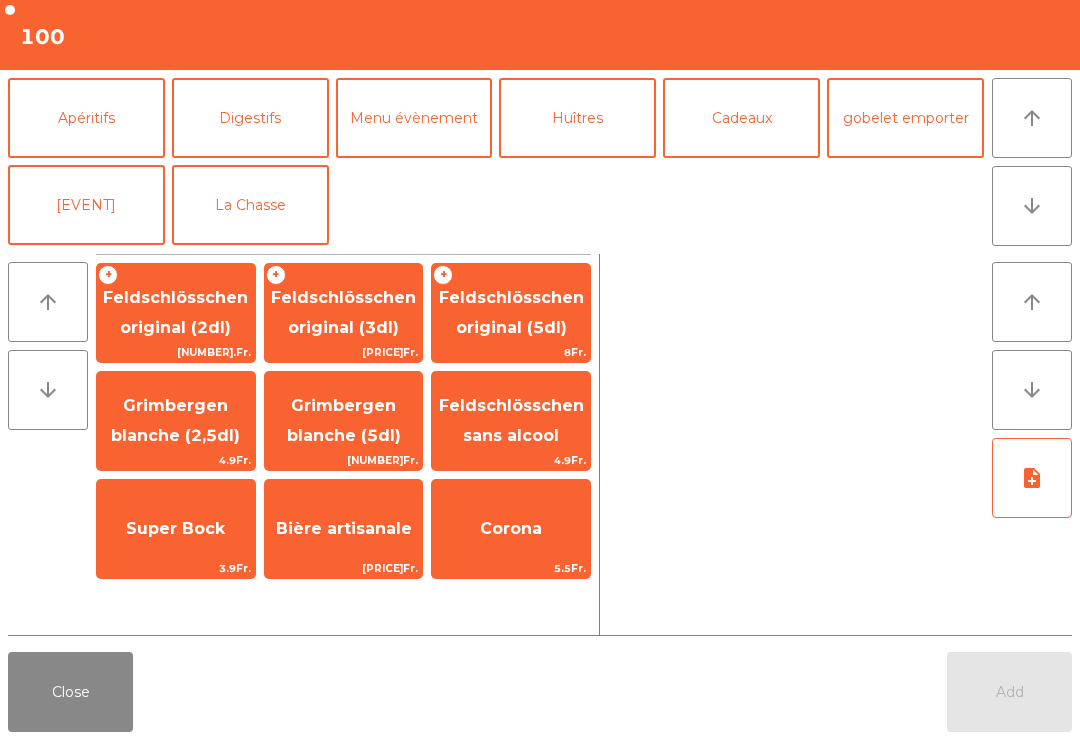 scroll, scrollTop: 166, scrollLeft: 0, axis: vertical 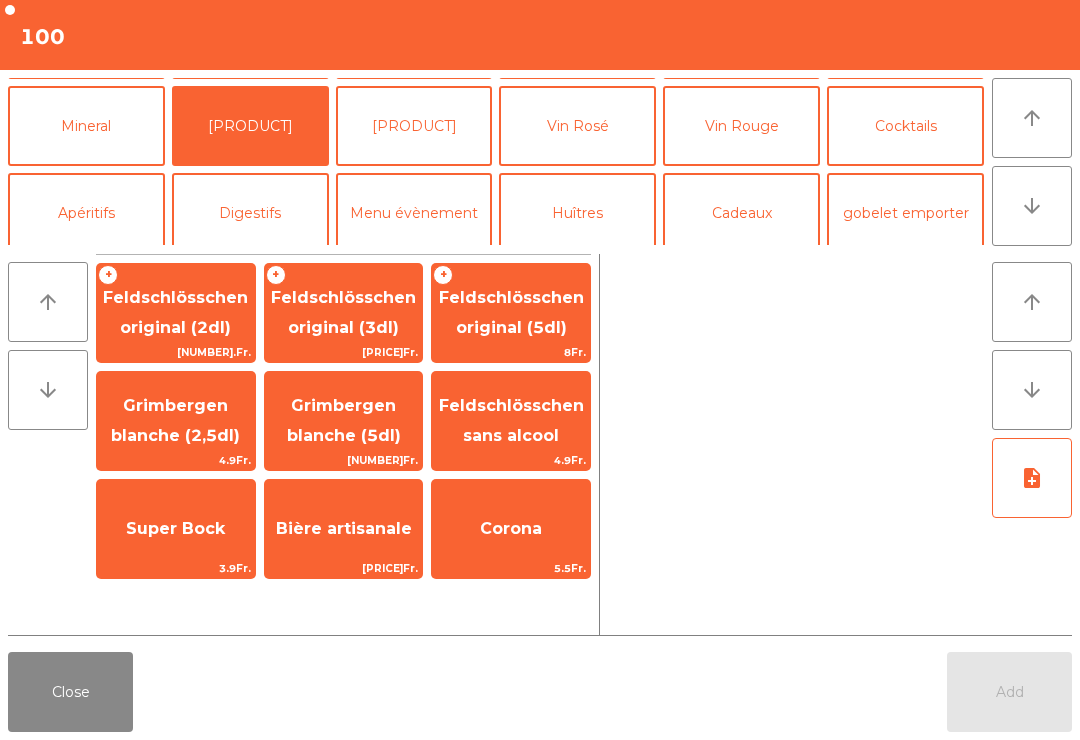 click on "Feldschlösschen sans alcool" 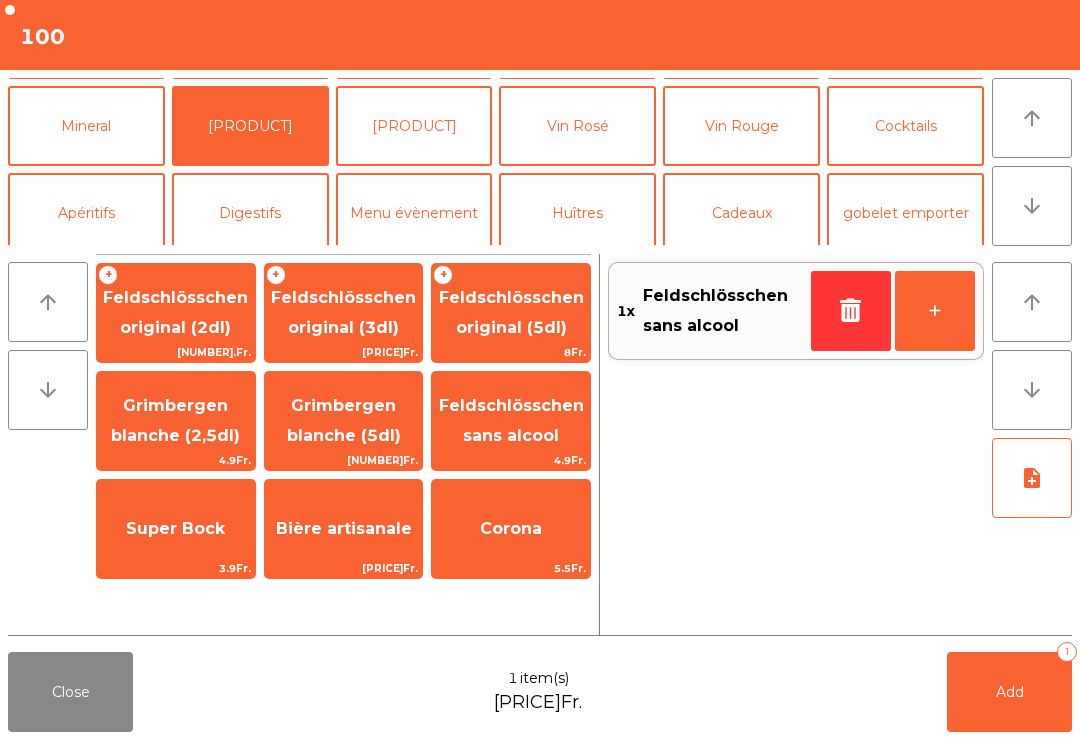 click on "Add [NUMBER]" 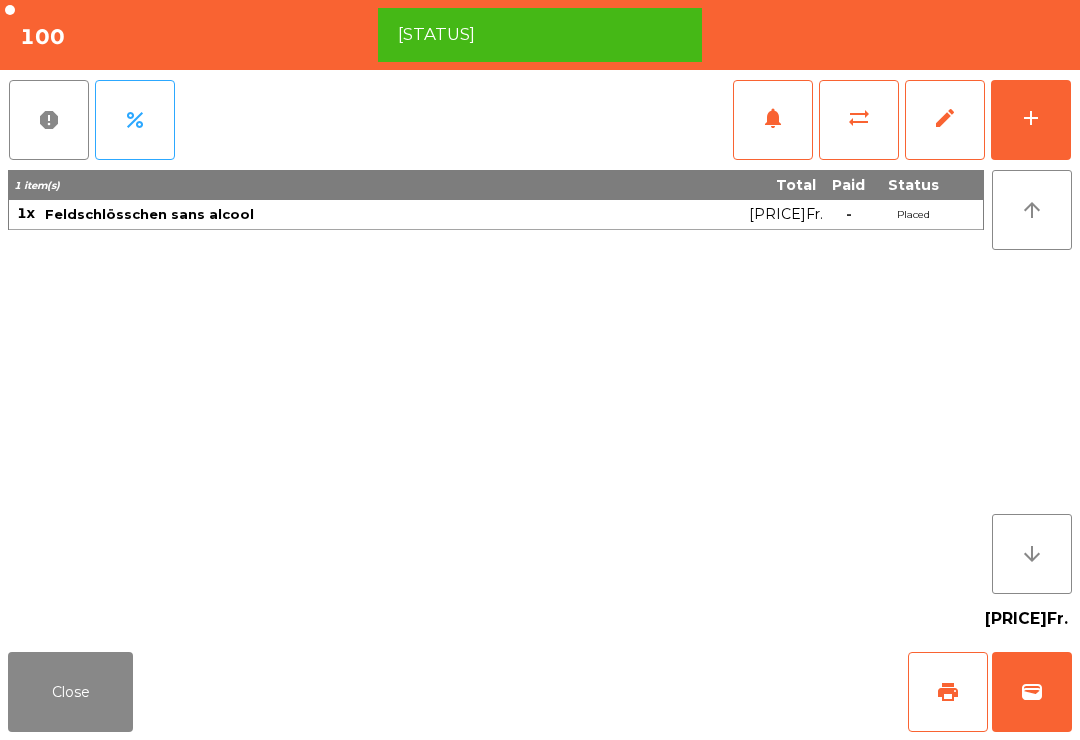 click on "print" 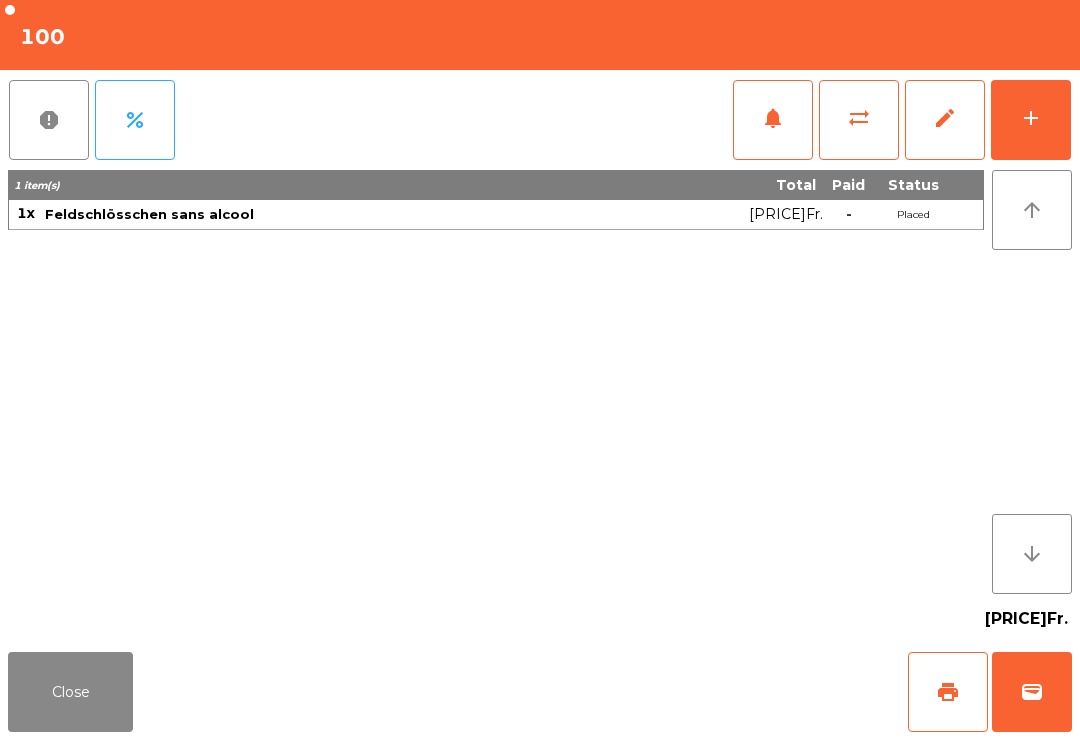 click on "wallet" 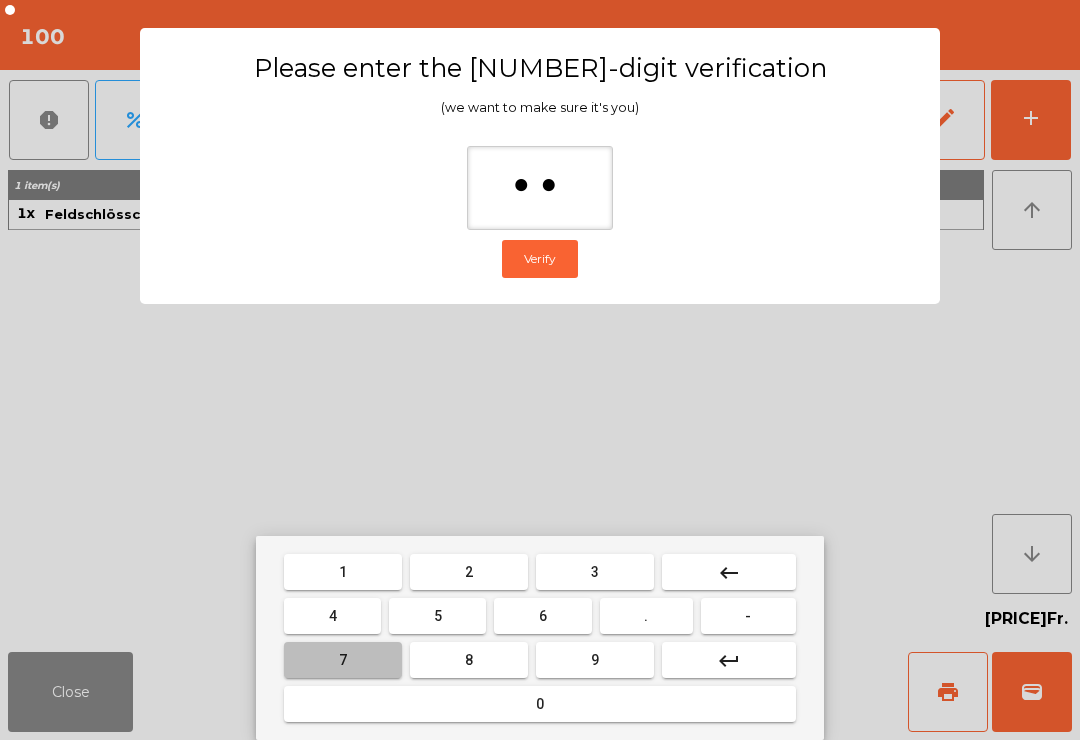 type on "***" 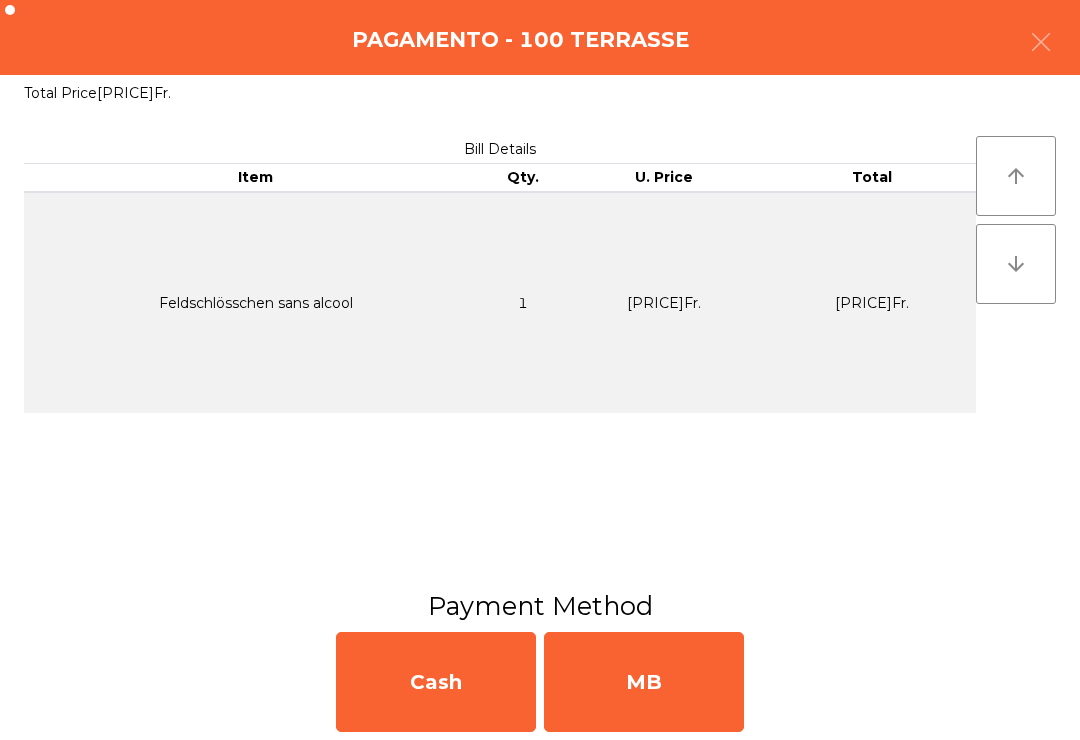 click on "MB" 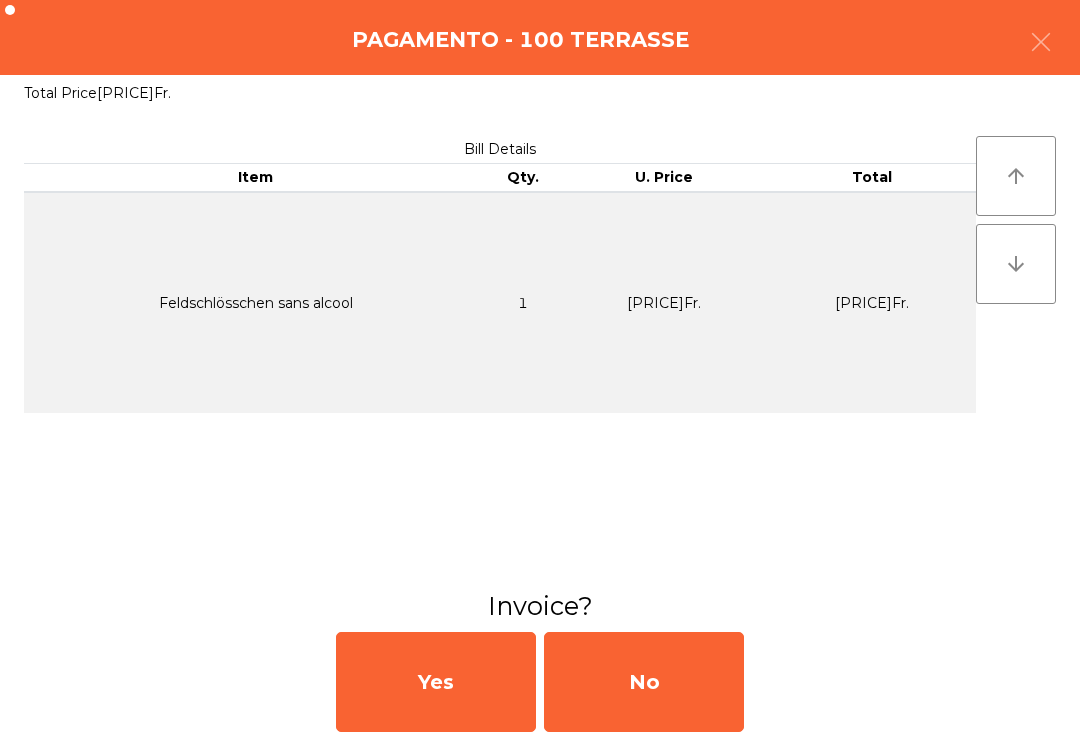 click on "No" 